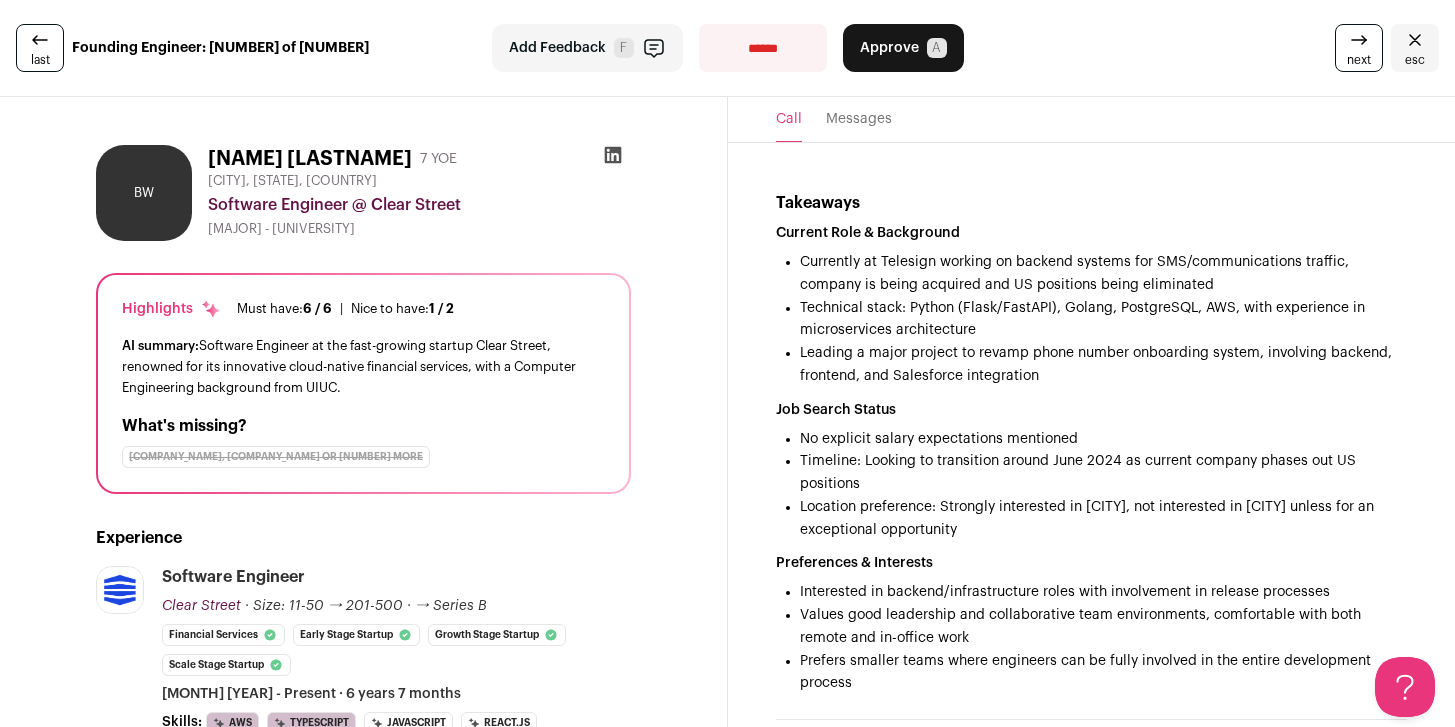 scroll, scrollTop: 0, scrollLeft: 0, axis: both 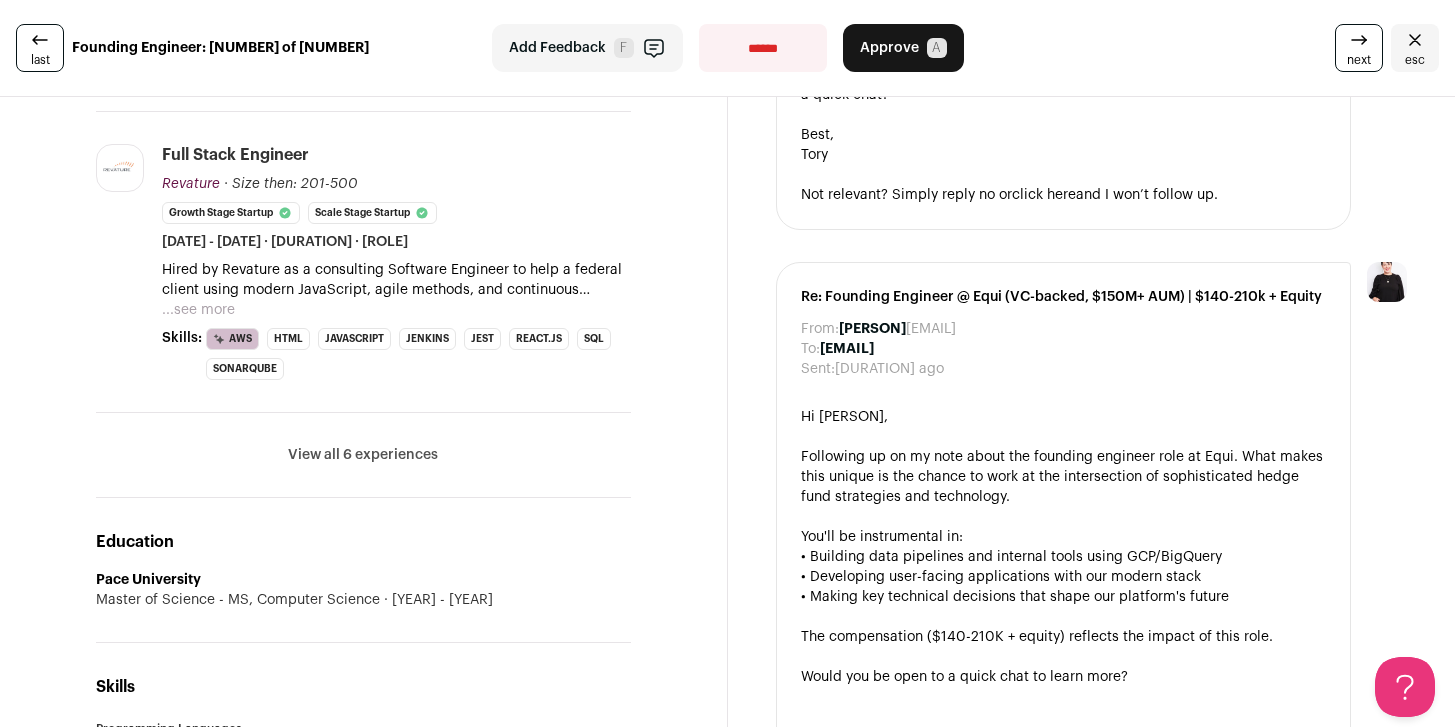 click on "View all 6 experiences" at bounding box center (363, 455) 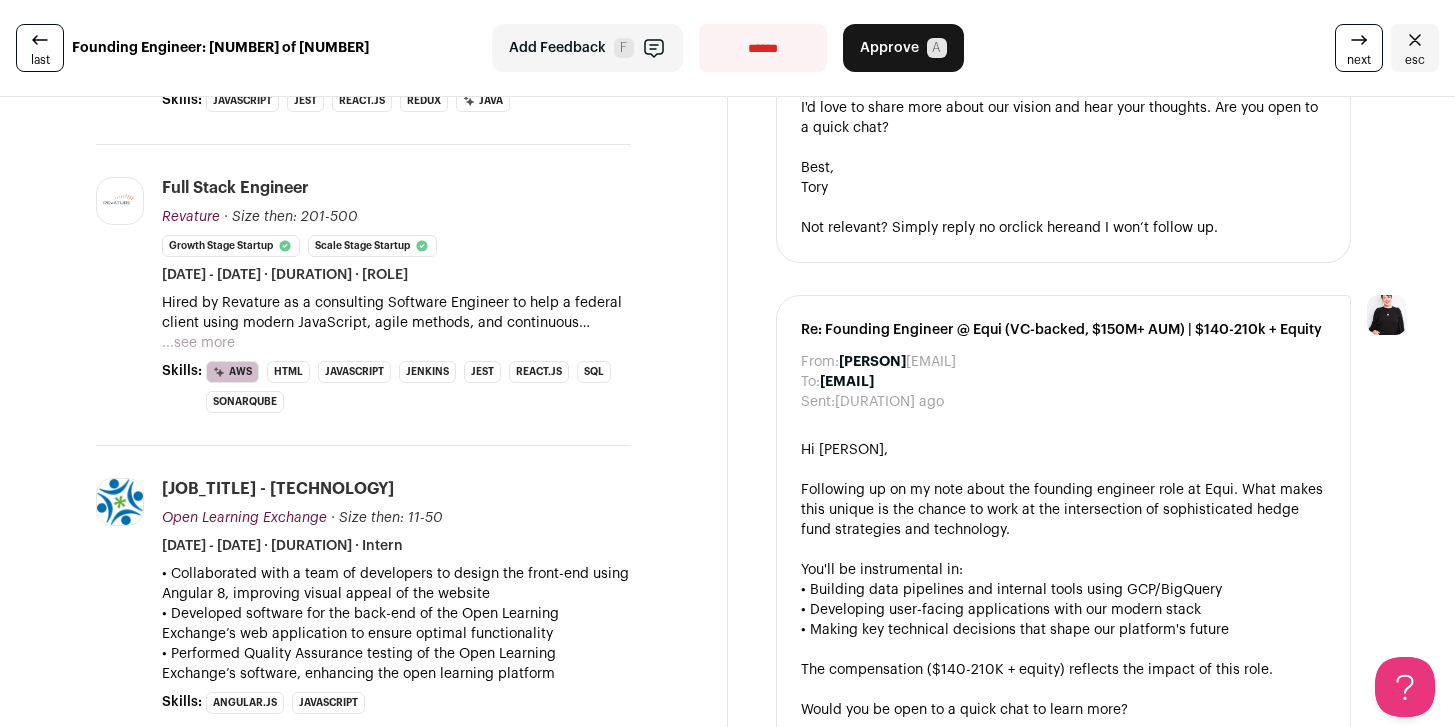 scroll, scrollTop: 742, scrollLeft: 0, axis: vertical 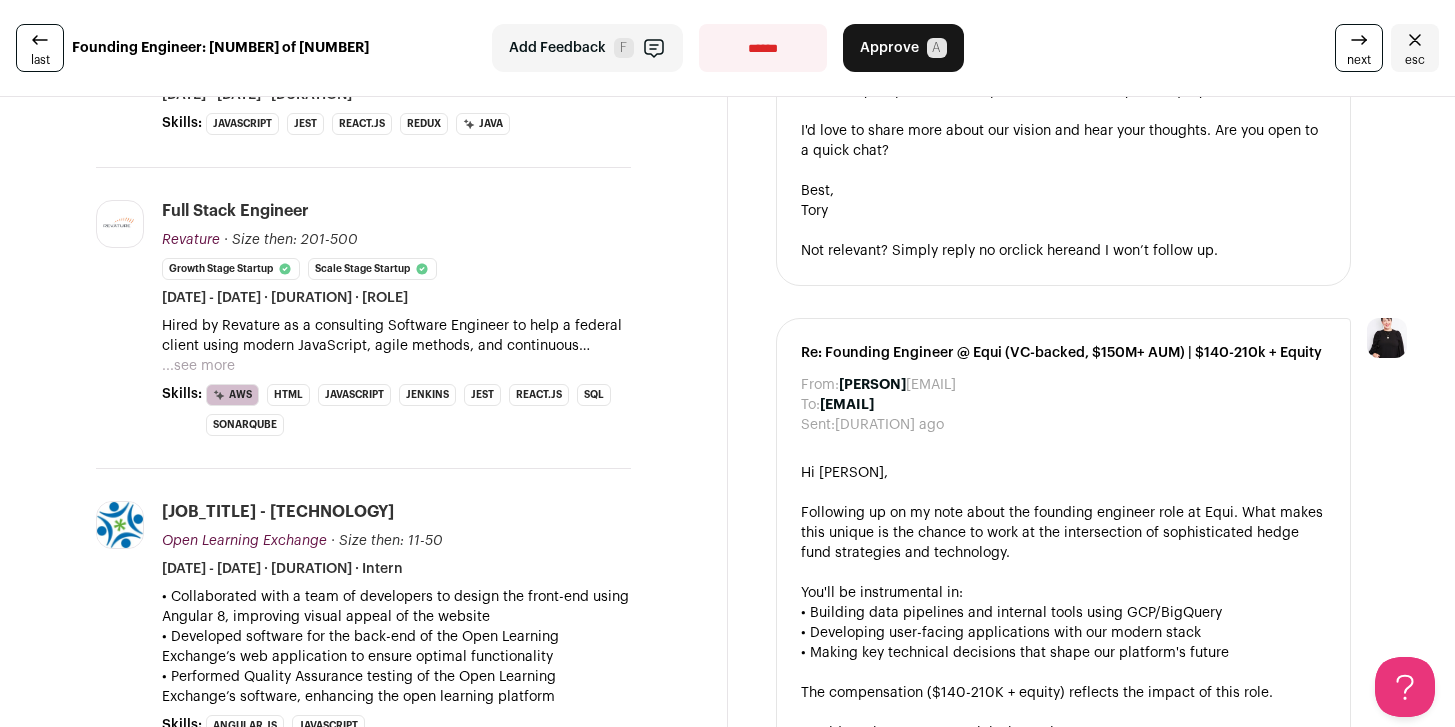 click on "...see more" at bounding box center (198, 366) 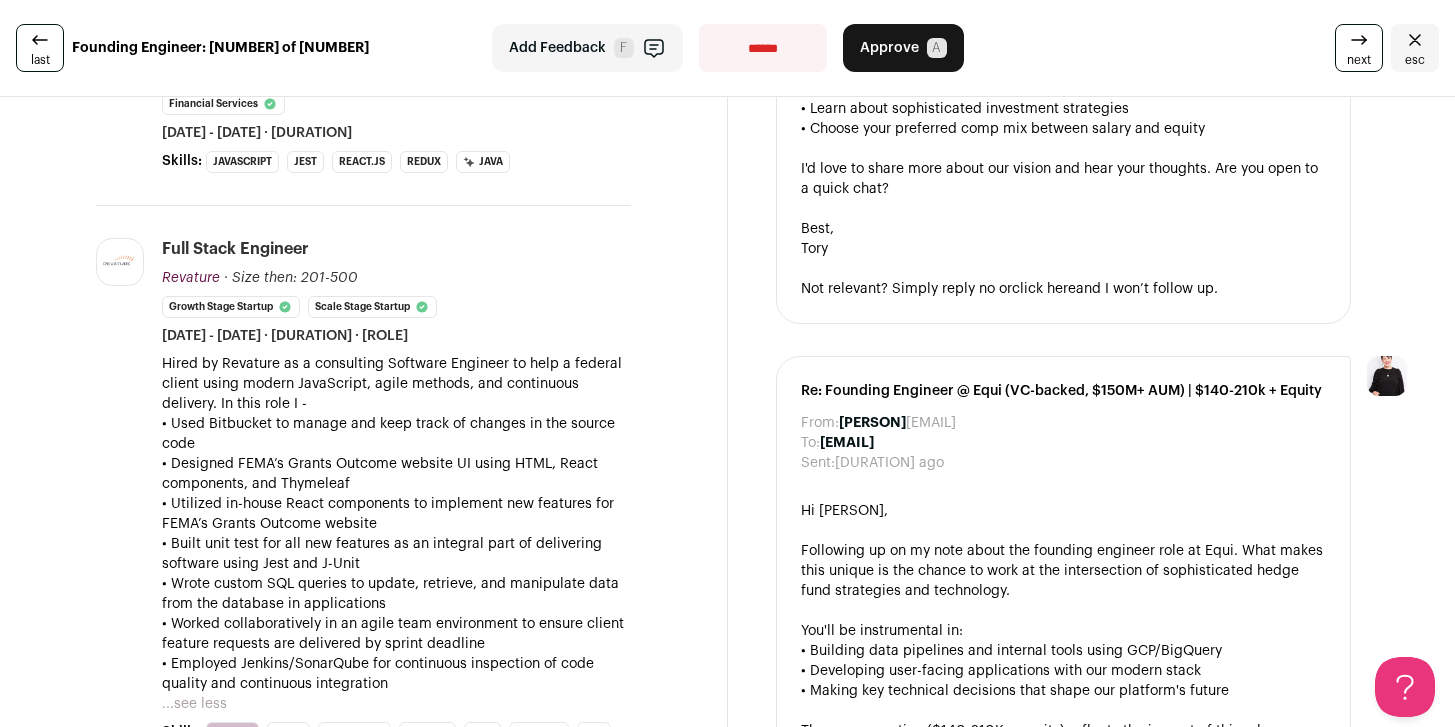 scroll, scrollTop: 0, scrollLeft: 0, axis: both 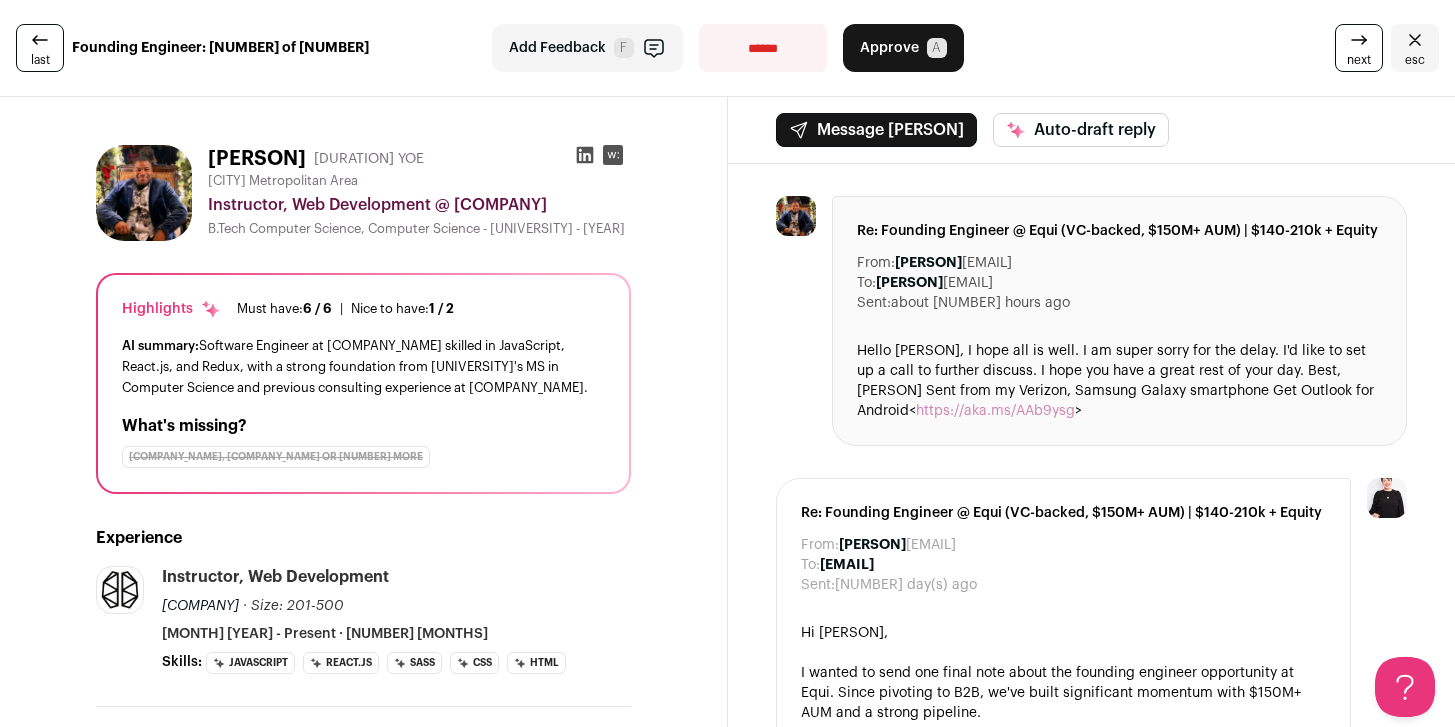 click at bounding box center (613, 155) 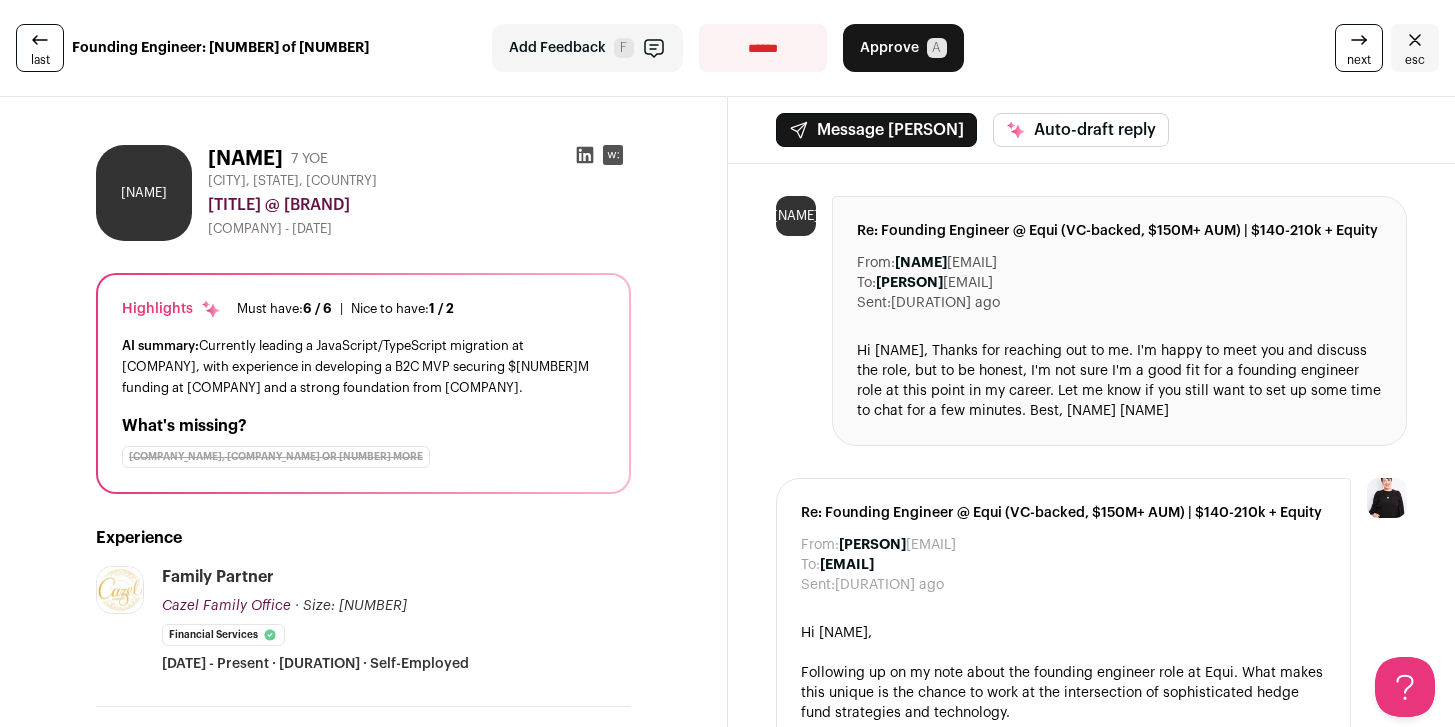 scroll, scrollTop: 0, scrollLeft: 0, axis: both 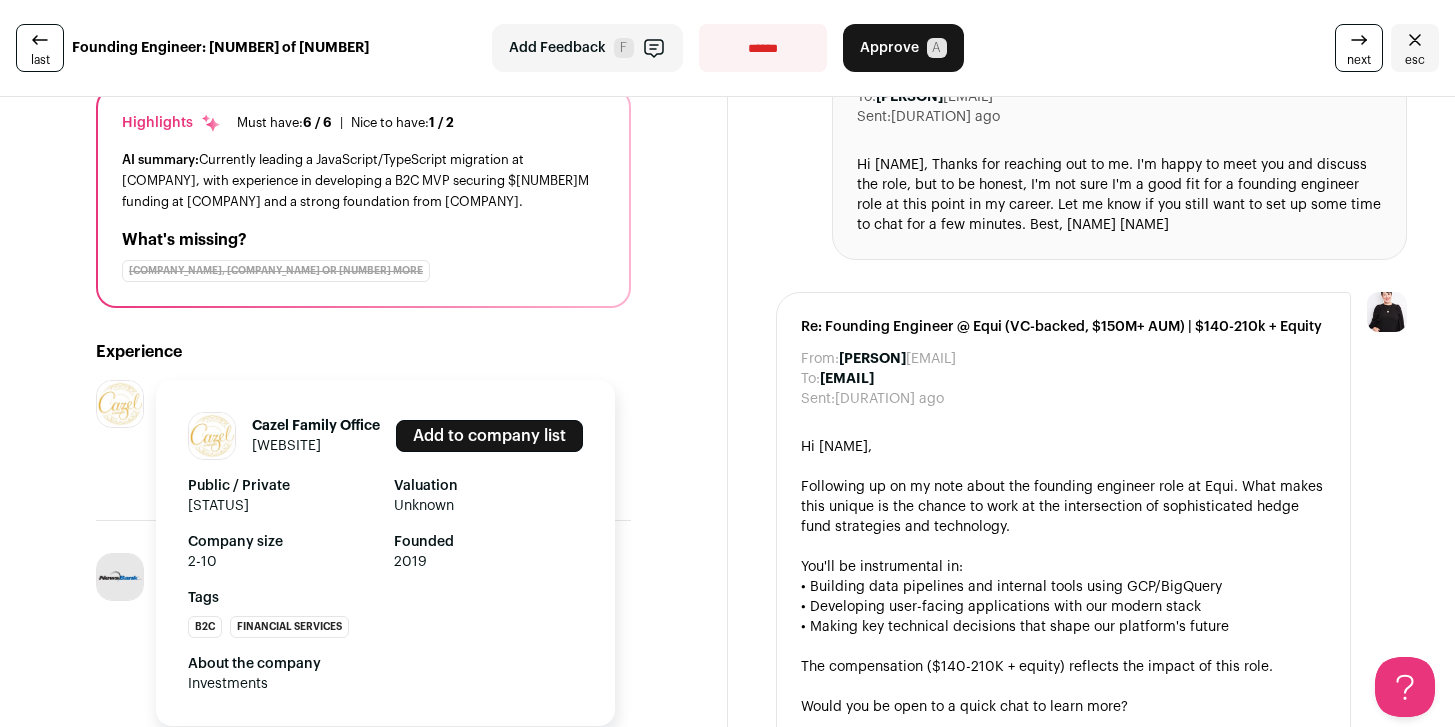 click at bounding box center (120, 404) 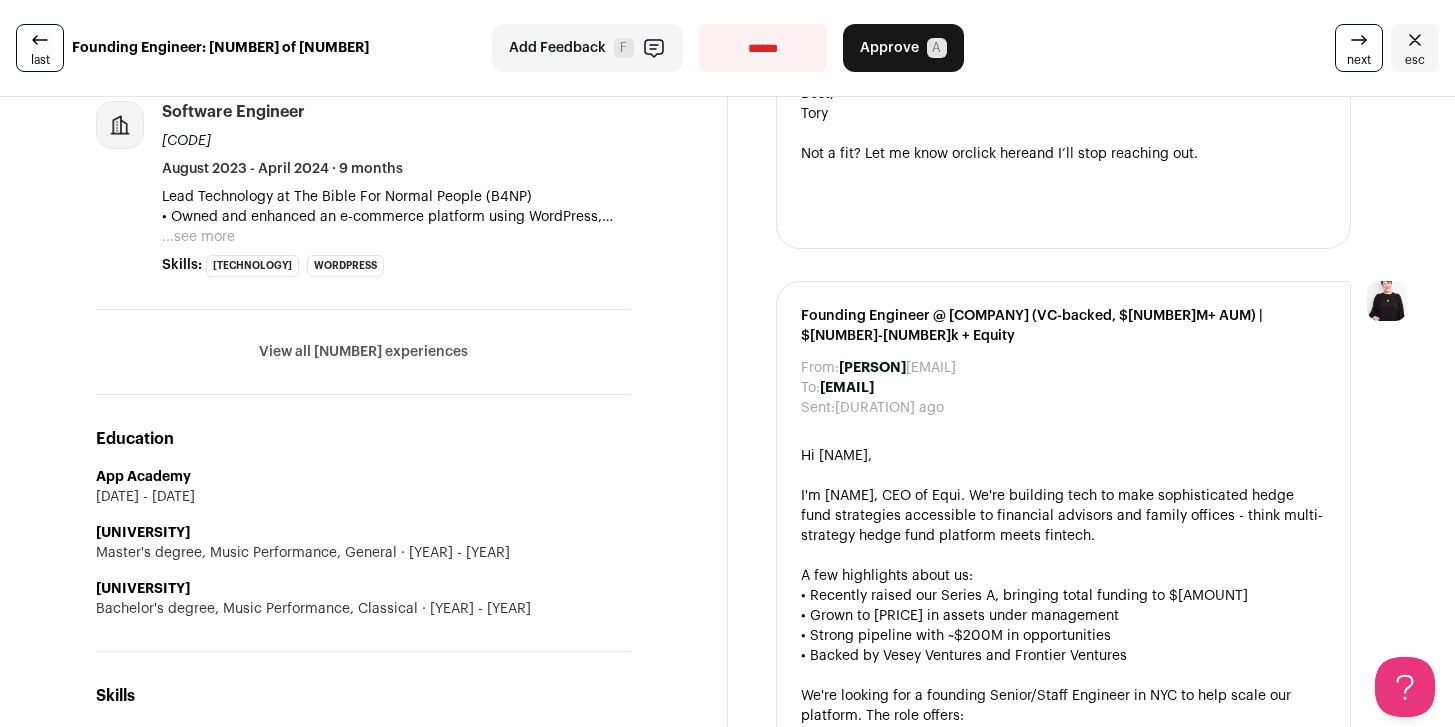 scroll, scrollTop: 858, scrollLeft: 0, axis: vertical 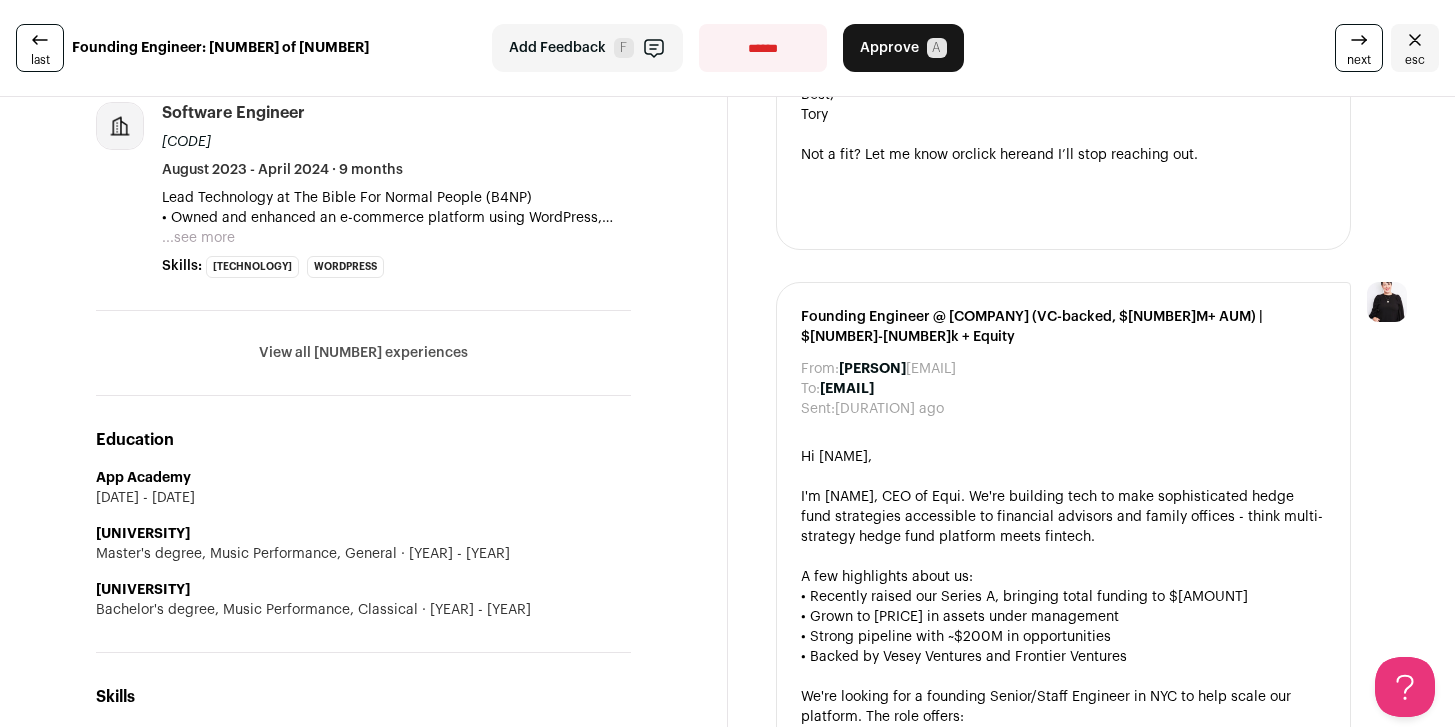 click on "View all [NUMBER] experiences" at bounding box center [363, 353] 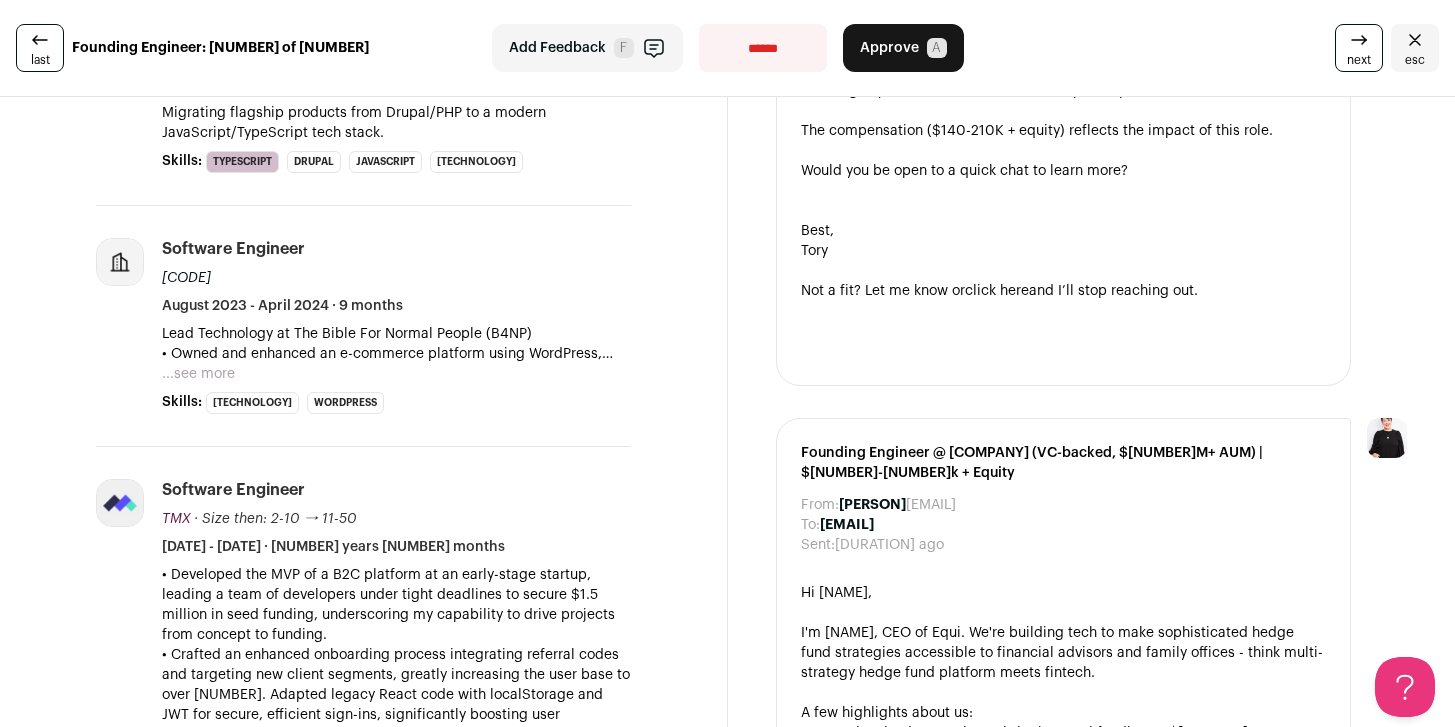 scroll, scrollTop: 707, scrollLeft: 0, axis: vertical 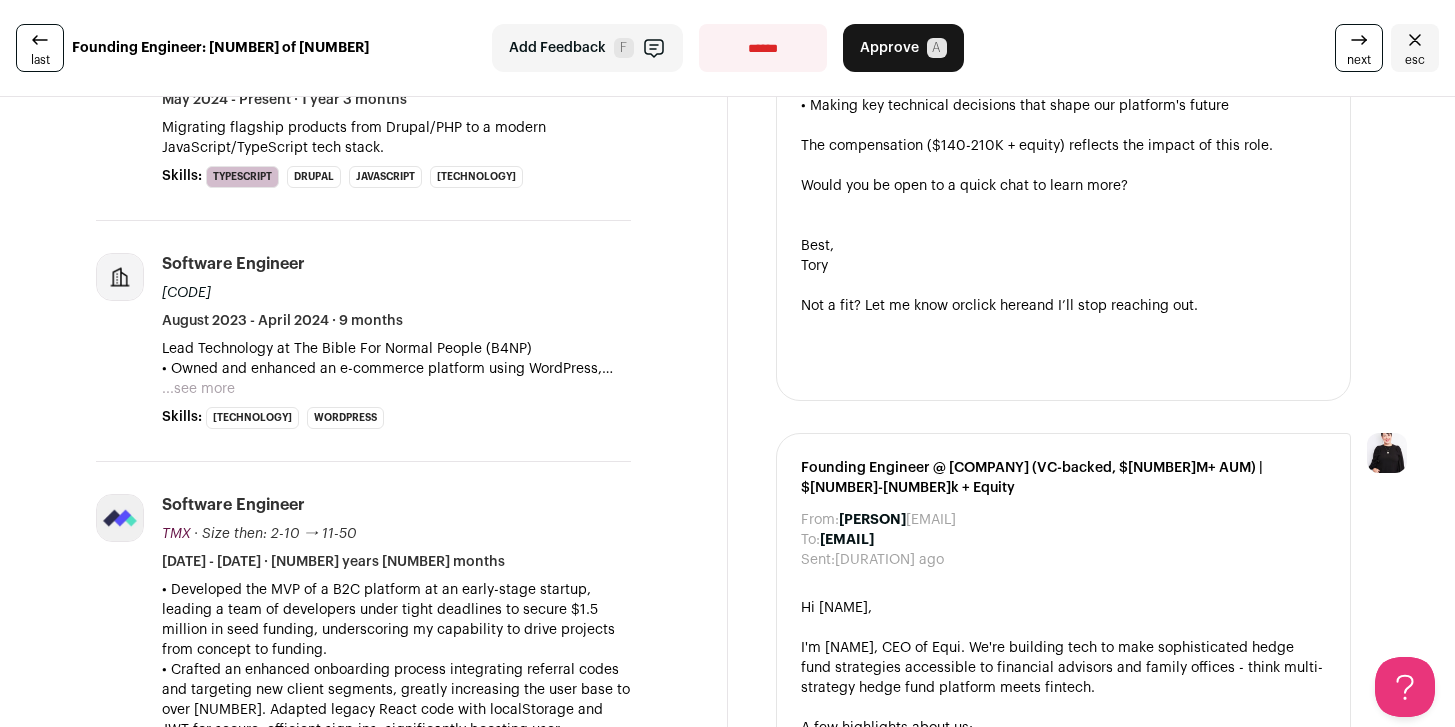 click at bounding box center (120, 277) 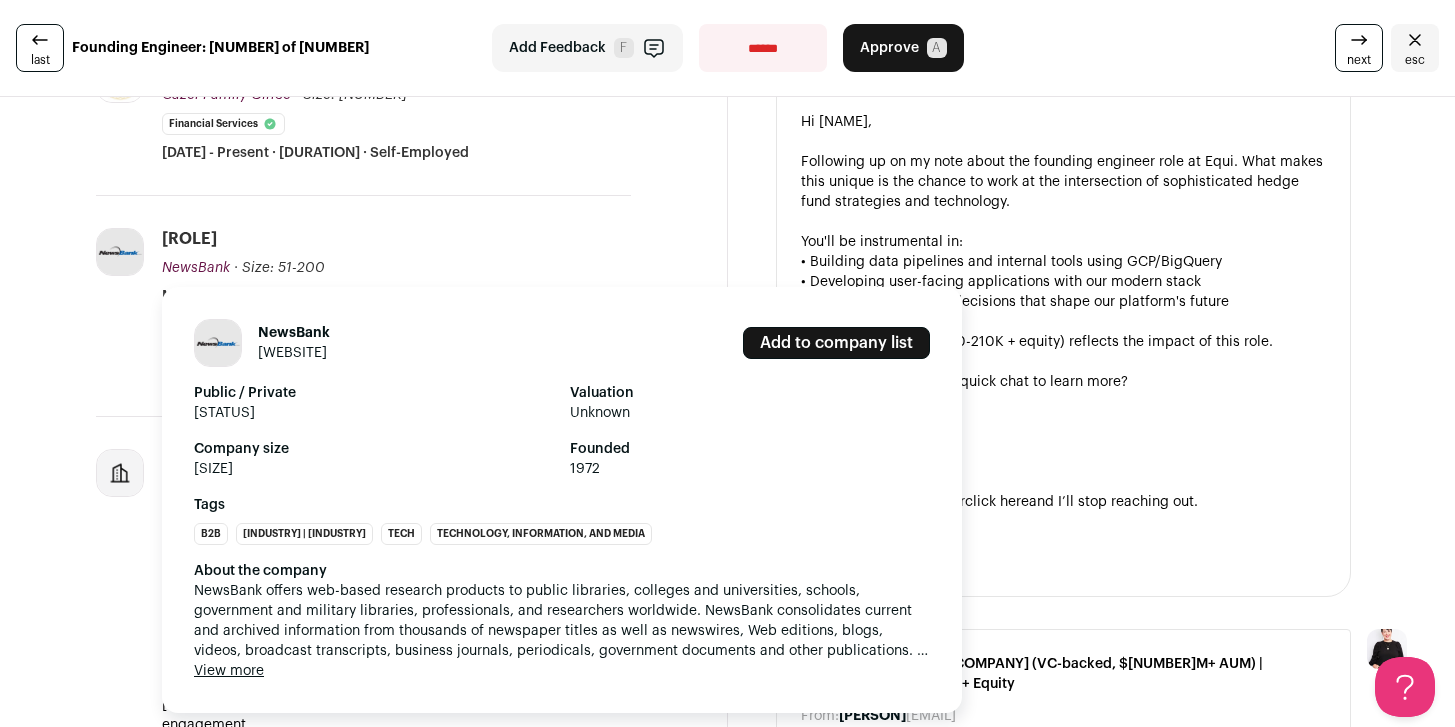 scroll, scrollTop: 521, scrollLeft: 0, axis: vertical 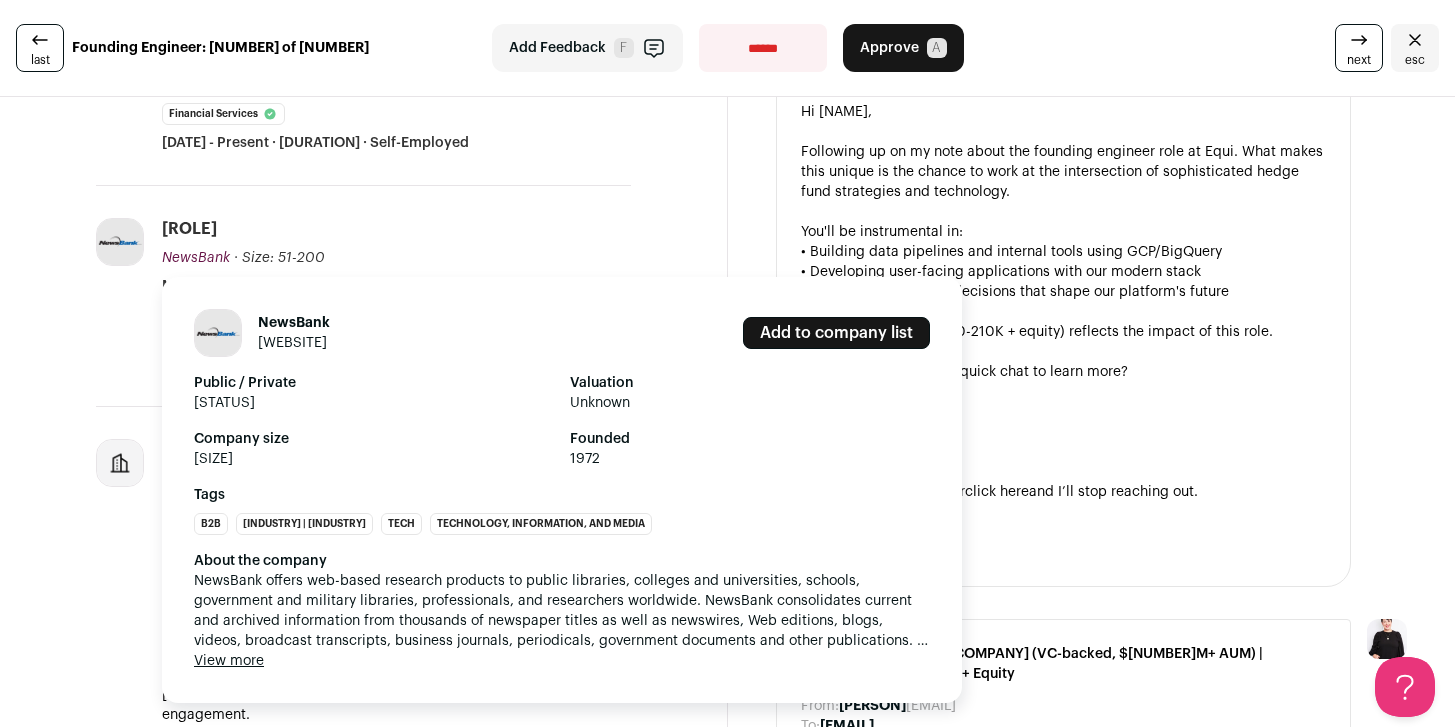 click on "View more" at bounding box center (229, 661) 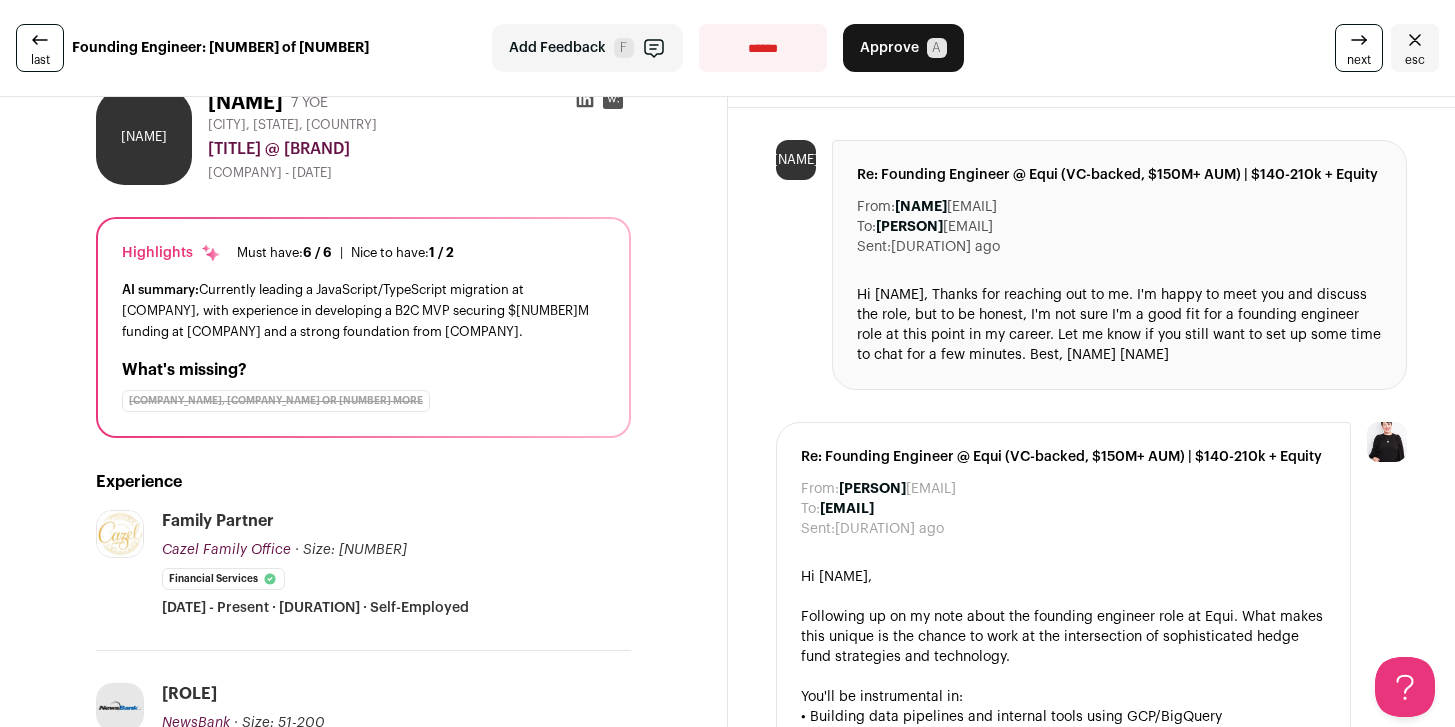 scroll, scrollTop: 0, scrollLeft: 0, axis: both 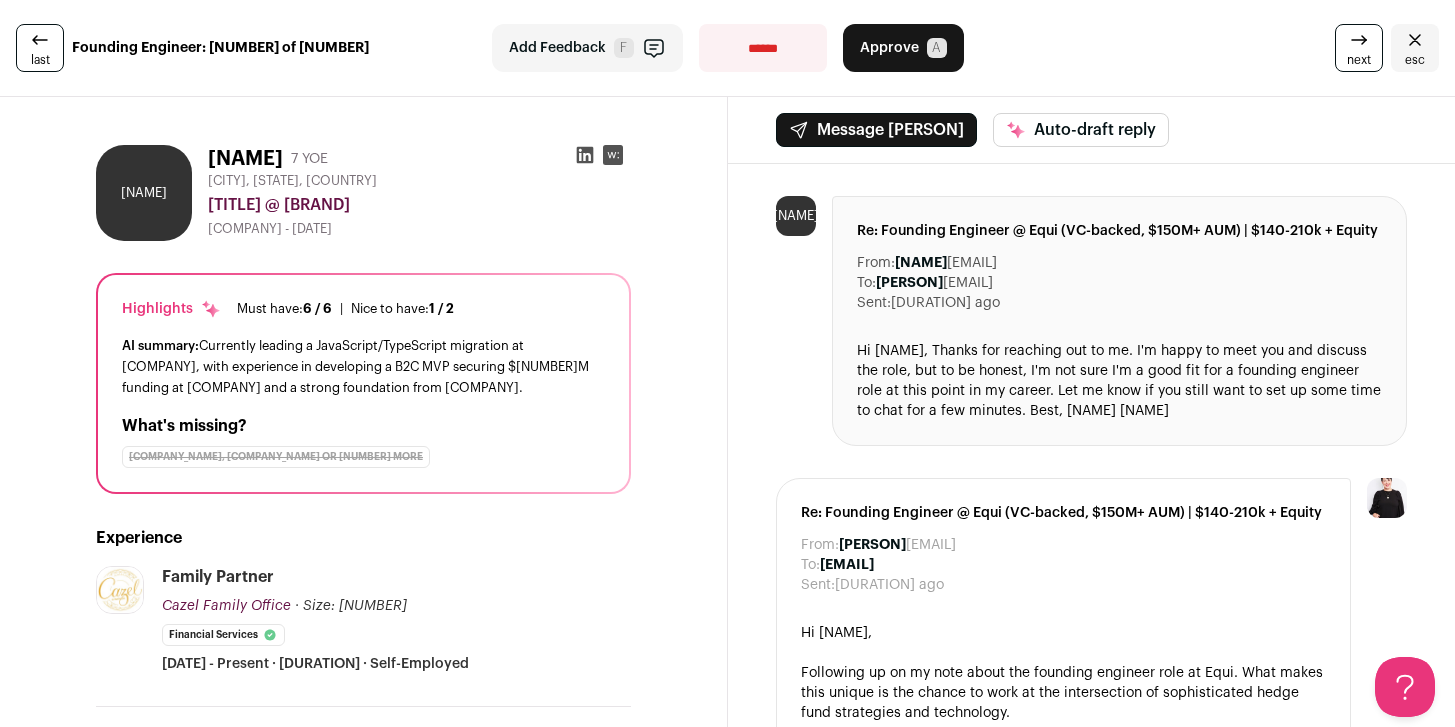 click on "Approve" at bounding box center [889, 48] 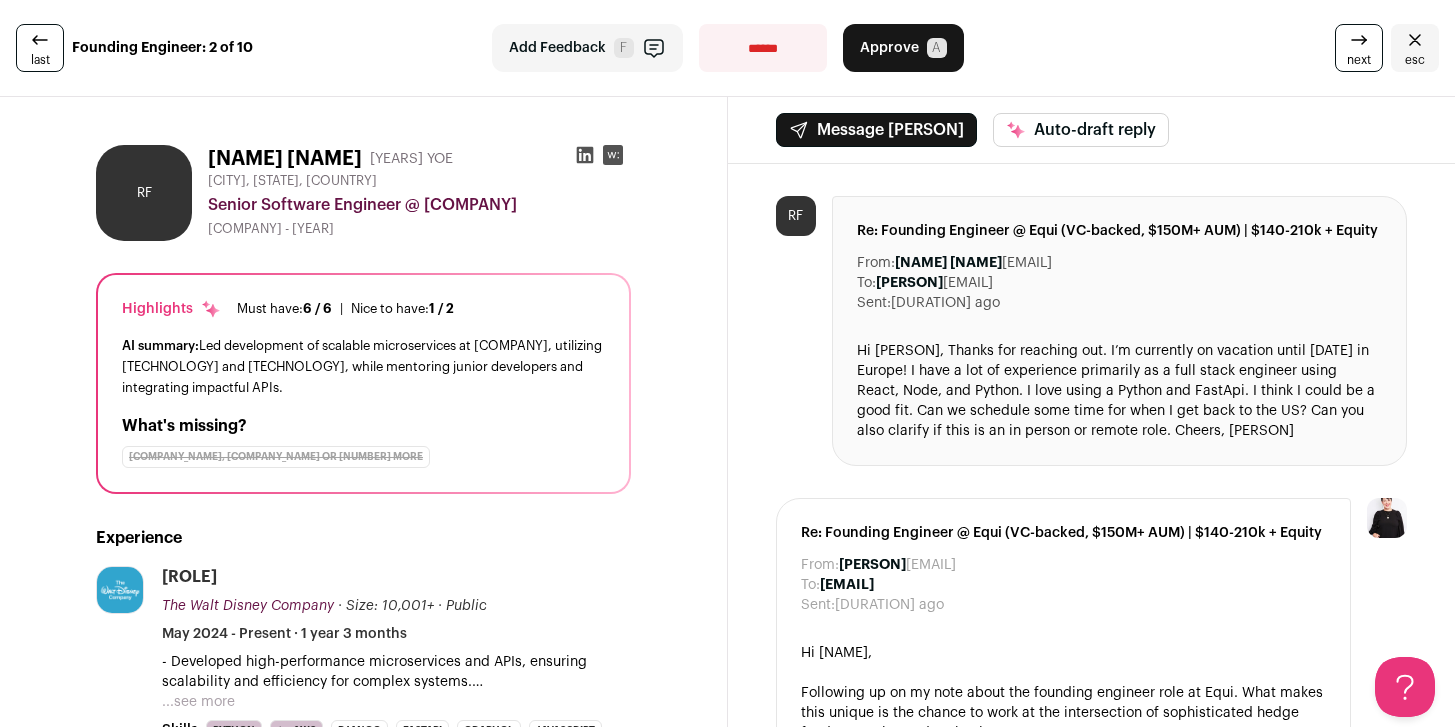 scroll, scrollTop: 0, scrollLeft: 0, axis: both 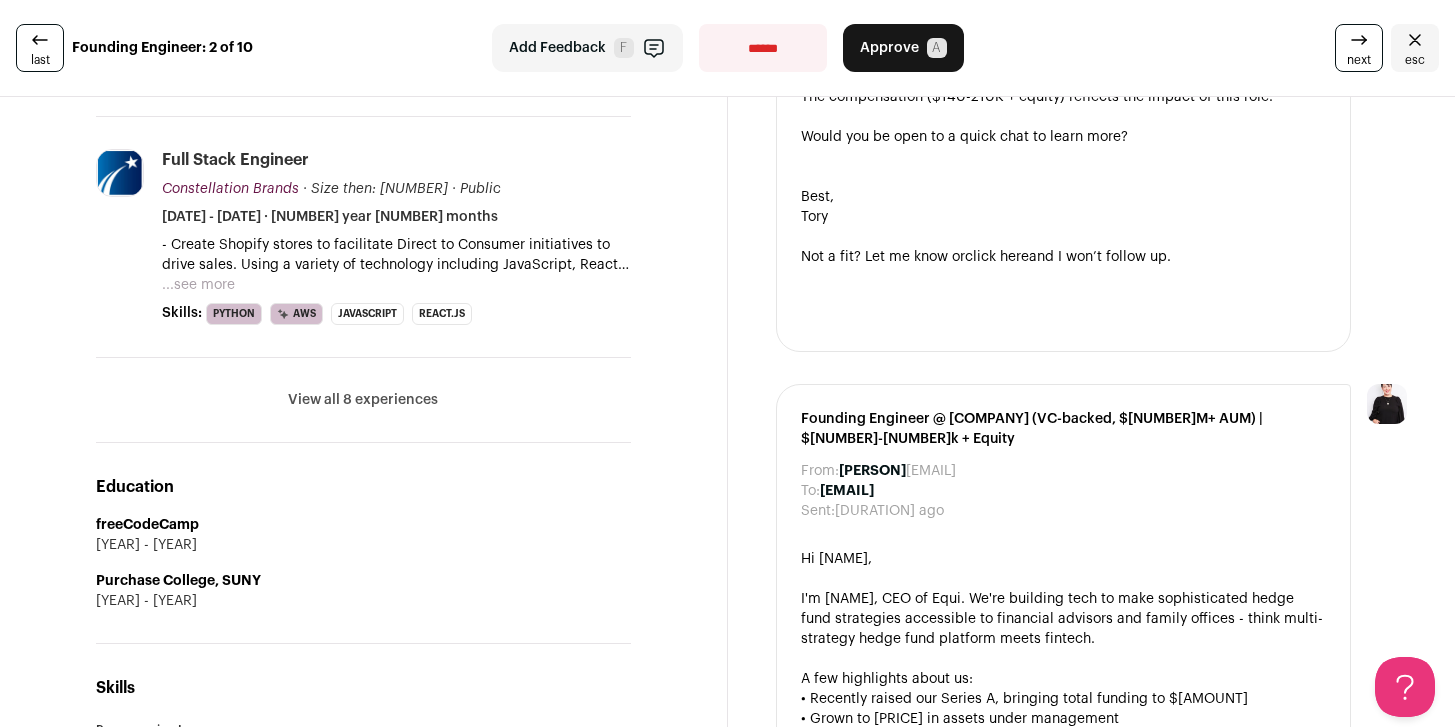 click on "View all 8 experiences" at bounding box center [363, 400] 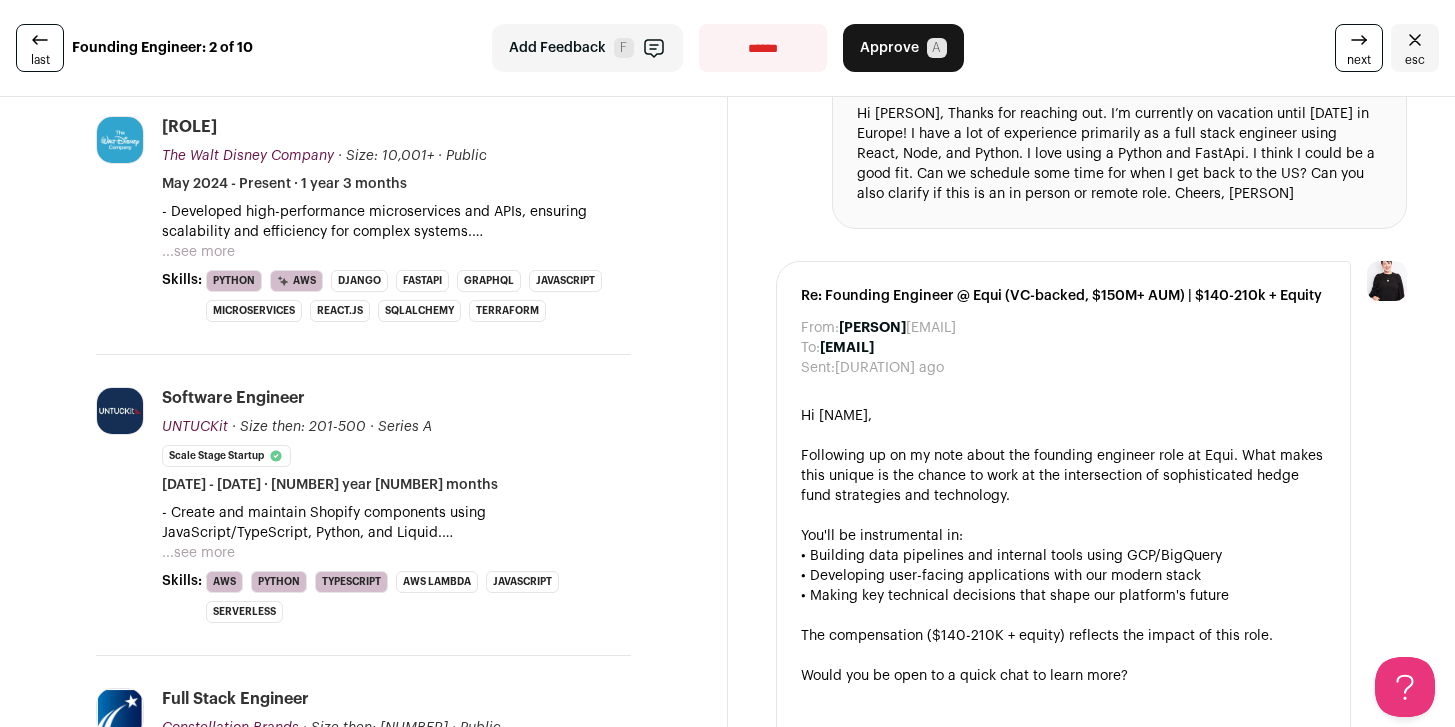 scroll, scrollTop: 0, scrollLeft: 0, axis: both 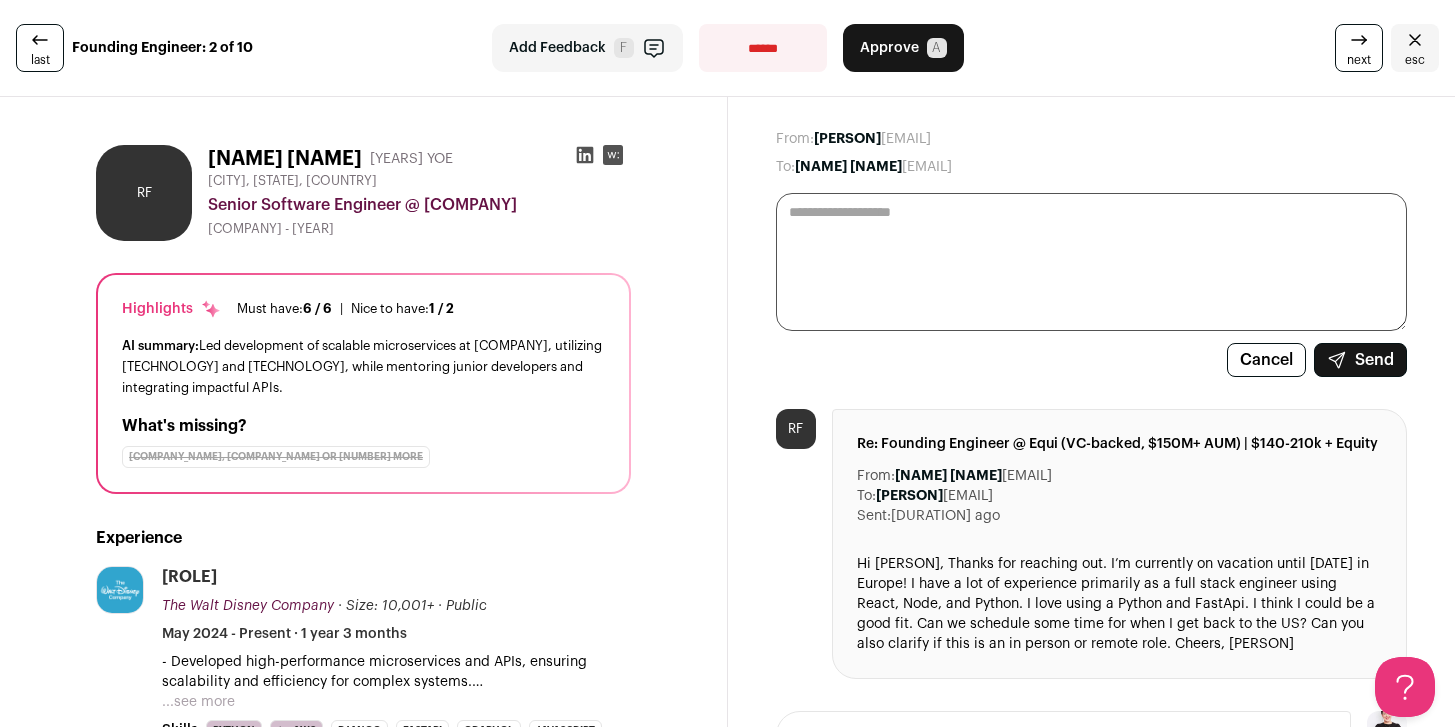 click at bounding box center (1359, 40) 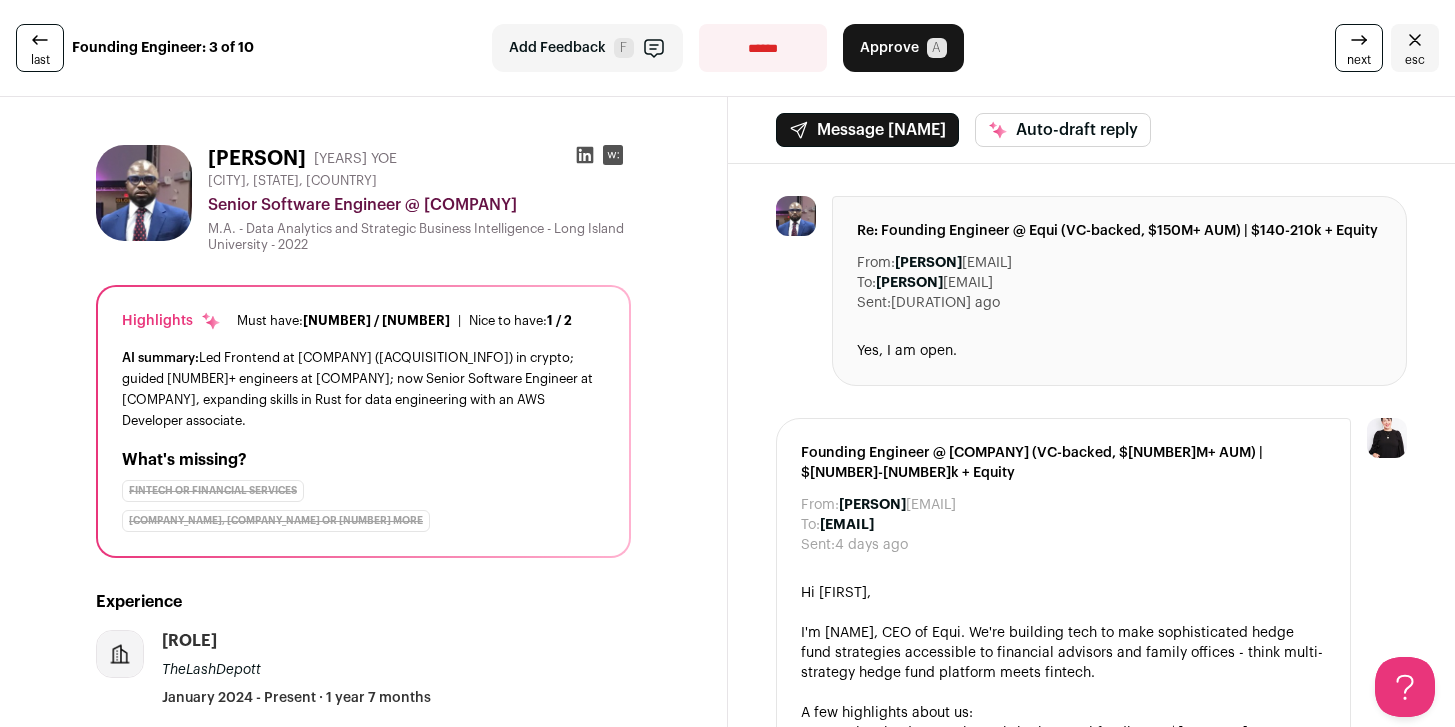 scroll, scrollTop: 0, scrollLeft: 0, axis: both 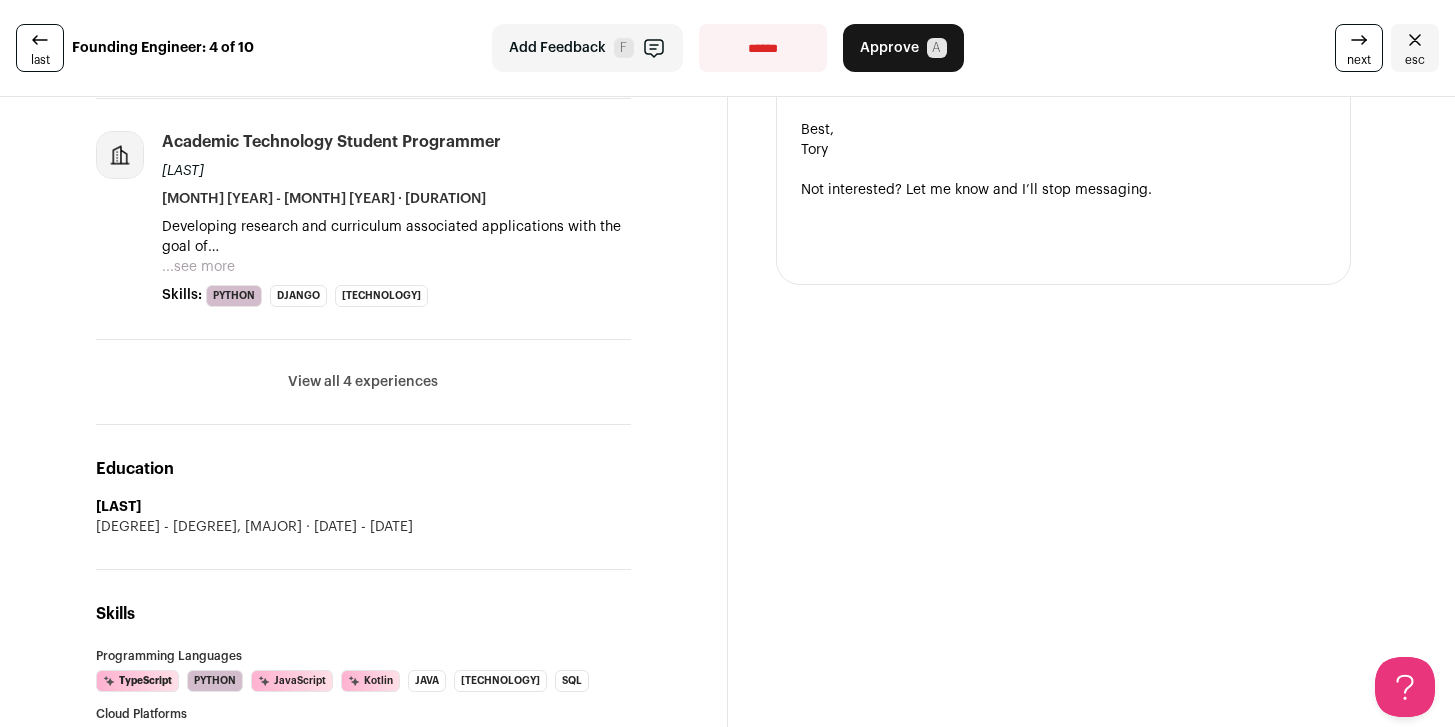 click on "View all 4 experiences" at bounding box center (363, 382) 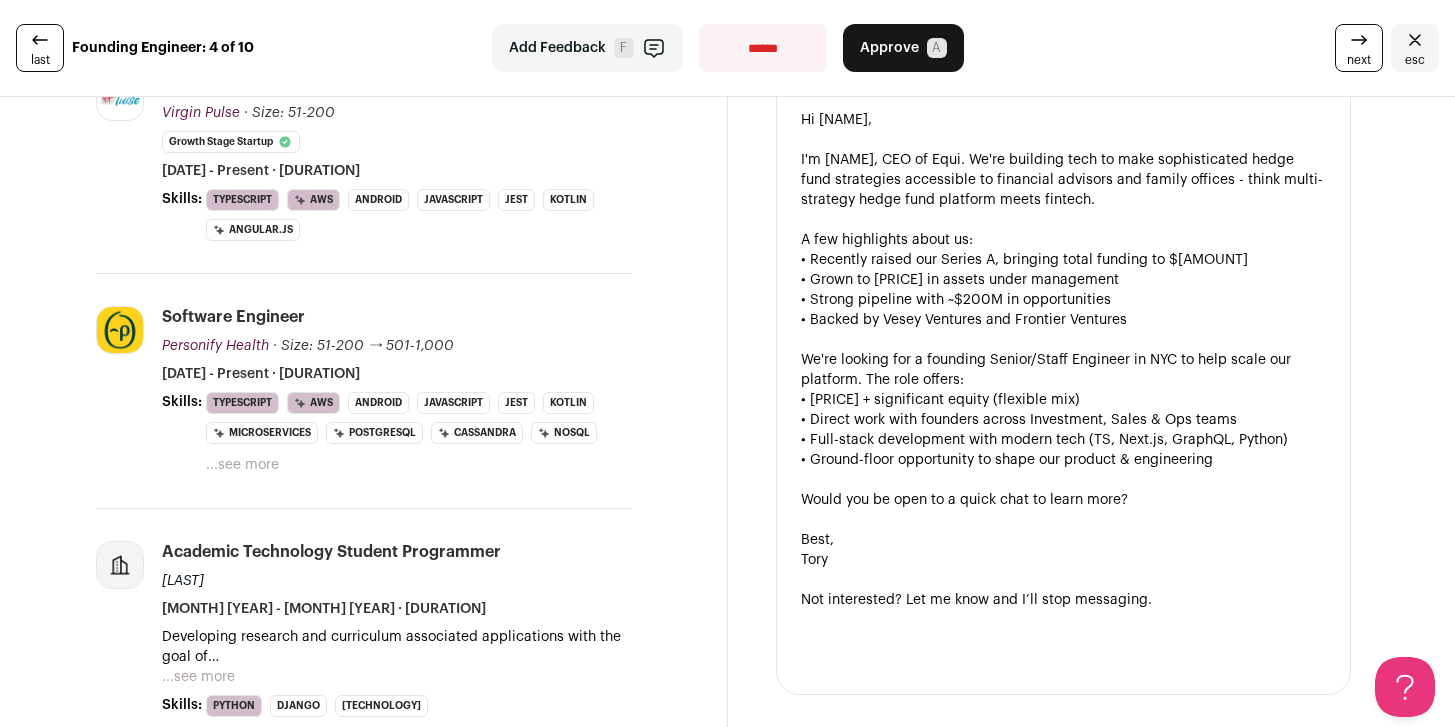 scroll, scrollTop: 0, scrollLeft: 0, axis: both 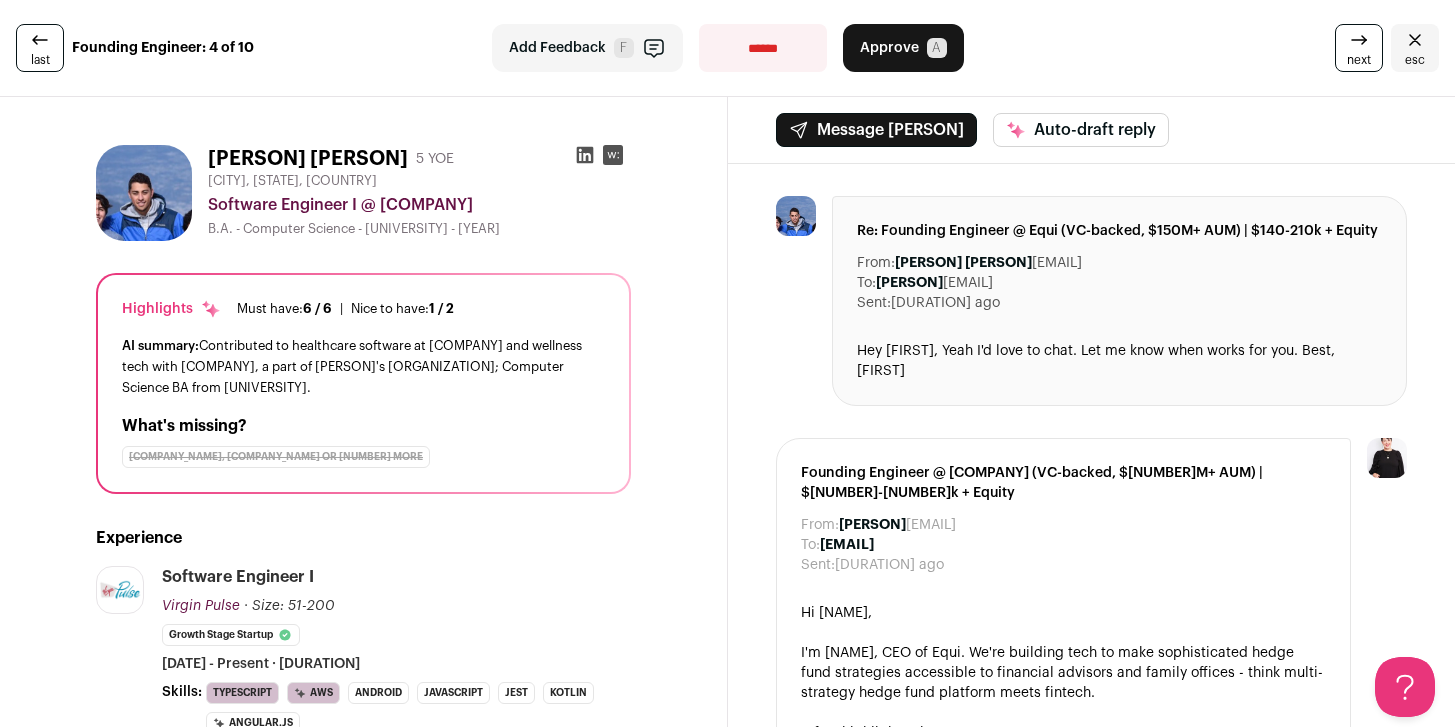 click on "**********" at bounding box center [727, 48] 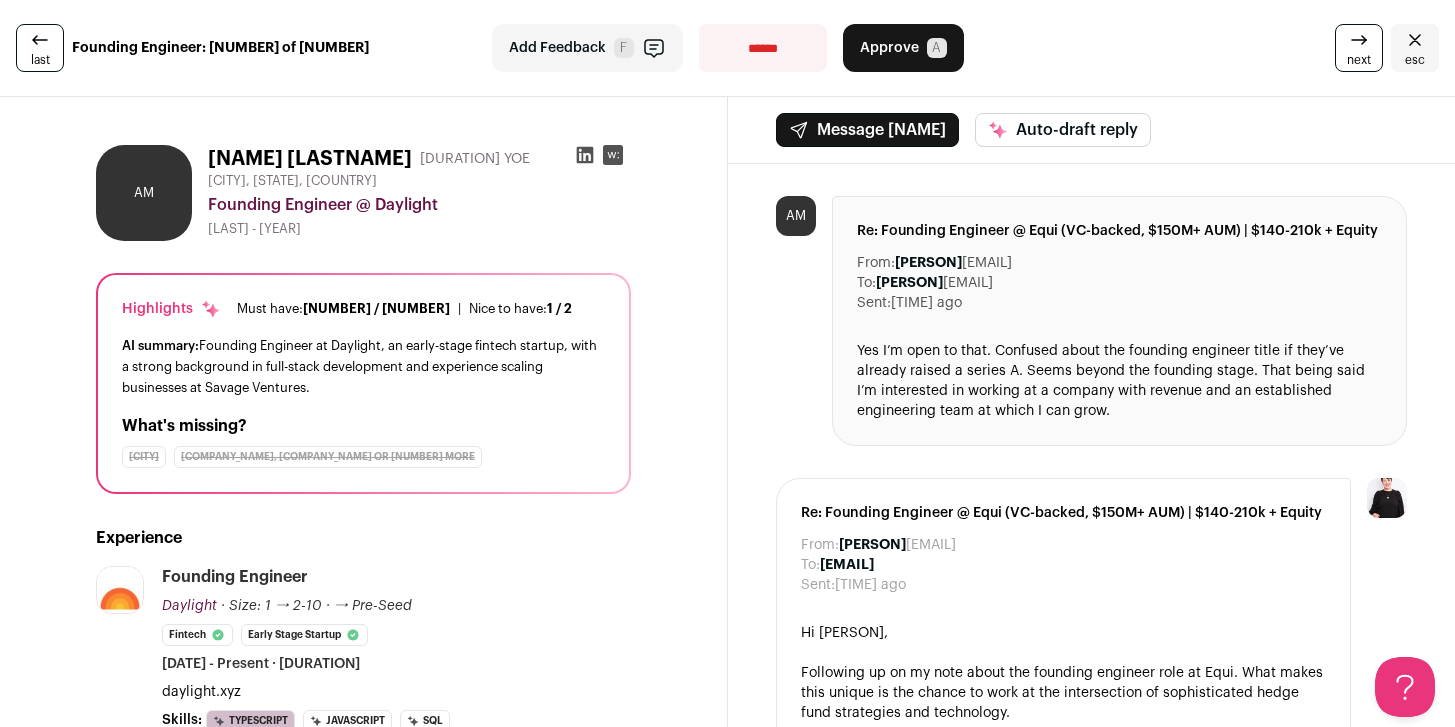scroll, scrollTop: 0, scrollLeft: 0, axis: both 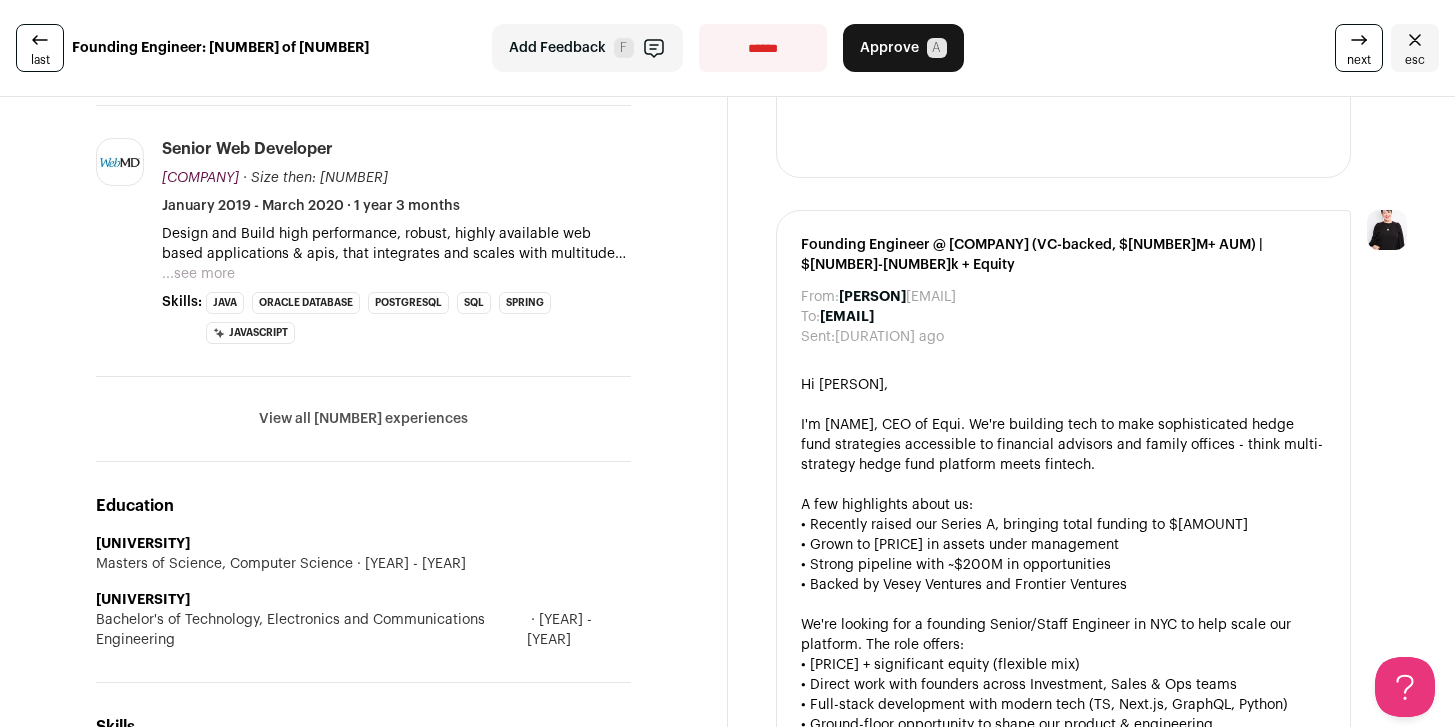 click on "View all [NUMBER] experiences
View less" at bounding box center [363, 419] 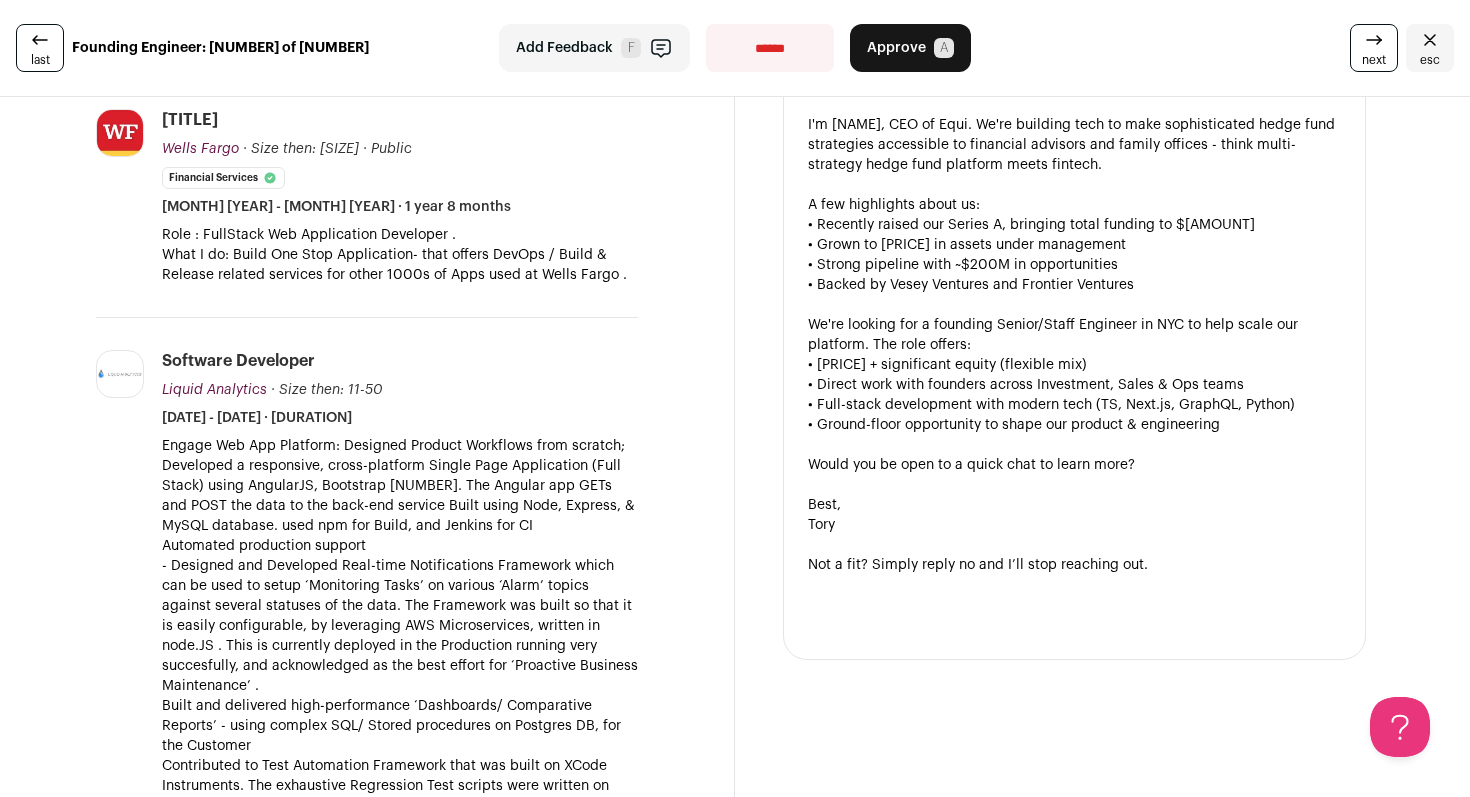 scroll, scrollTop: 0, scrollLeft: 0, axis: both 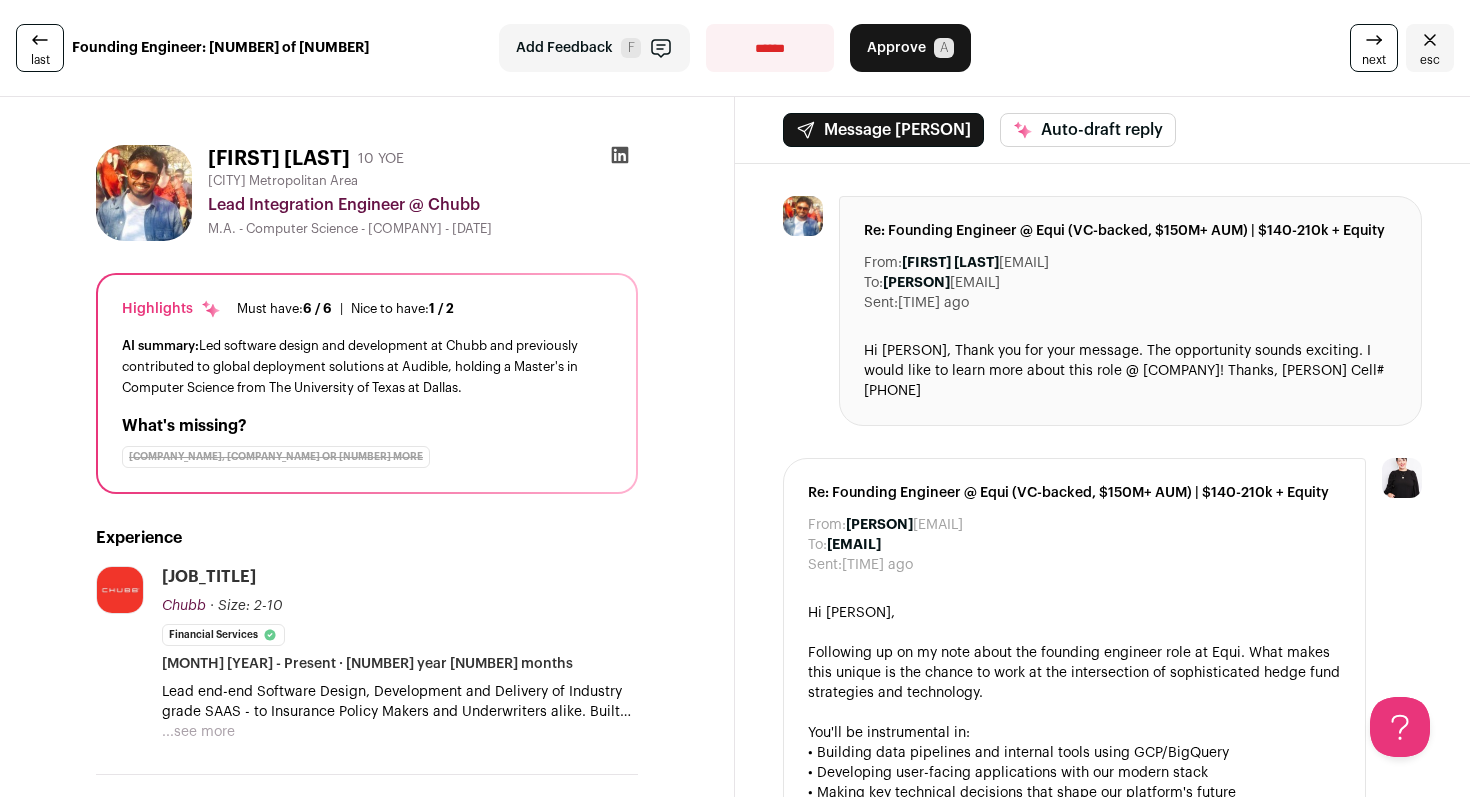 click on "Approve" at bounding box center (896, 48) 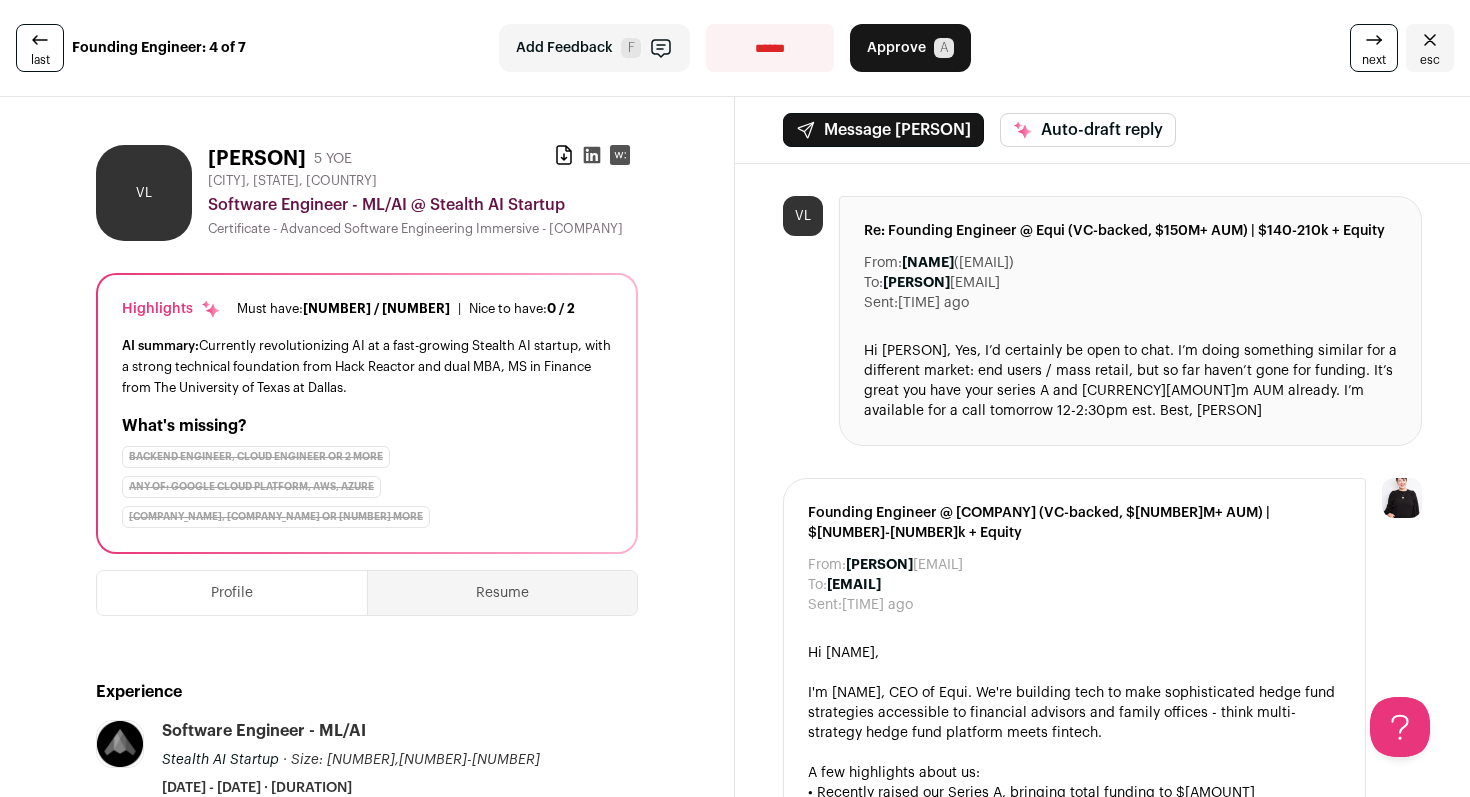 scroll, scrollTop: 0, scrollLeft: 0, axis: both 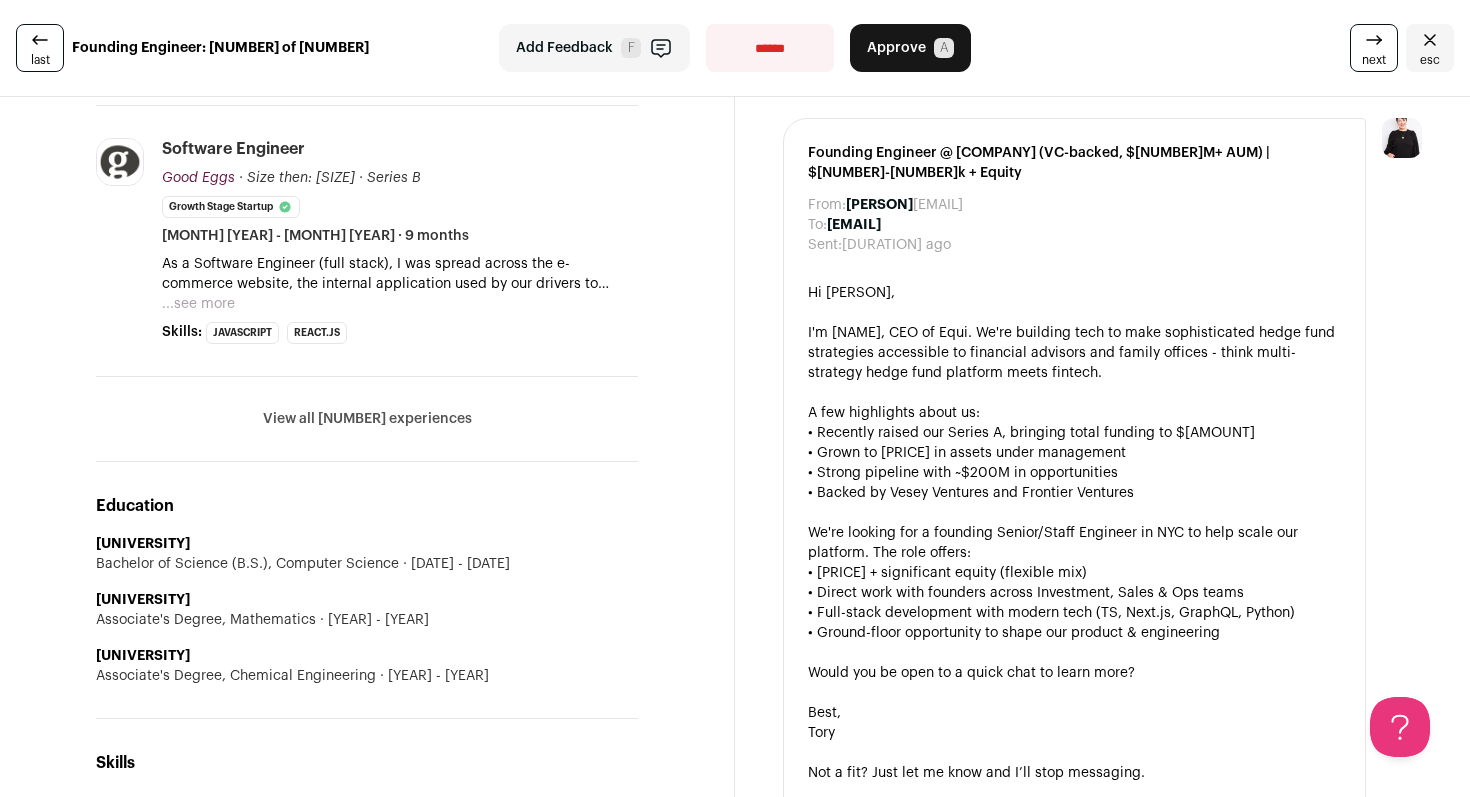 click on "View all [NUMBER] experiences" at bounding box center [367, 419] 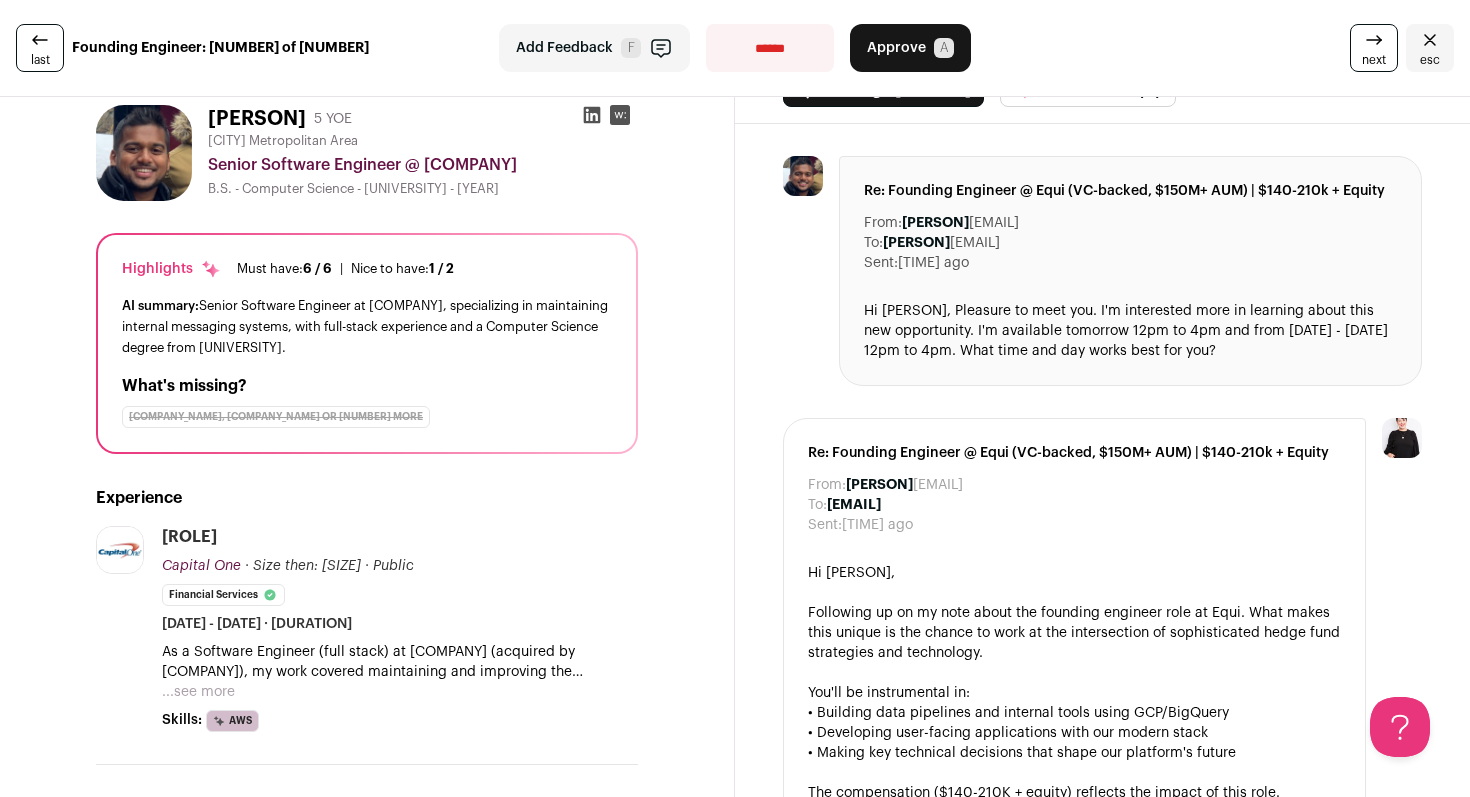 scroll, scrollTop: 0, scrollLeft: 0, axis: both 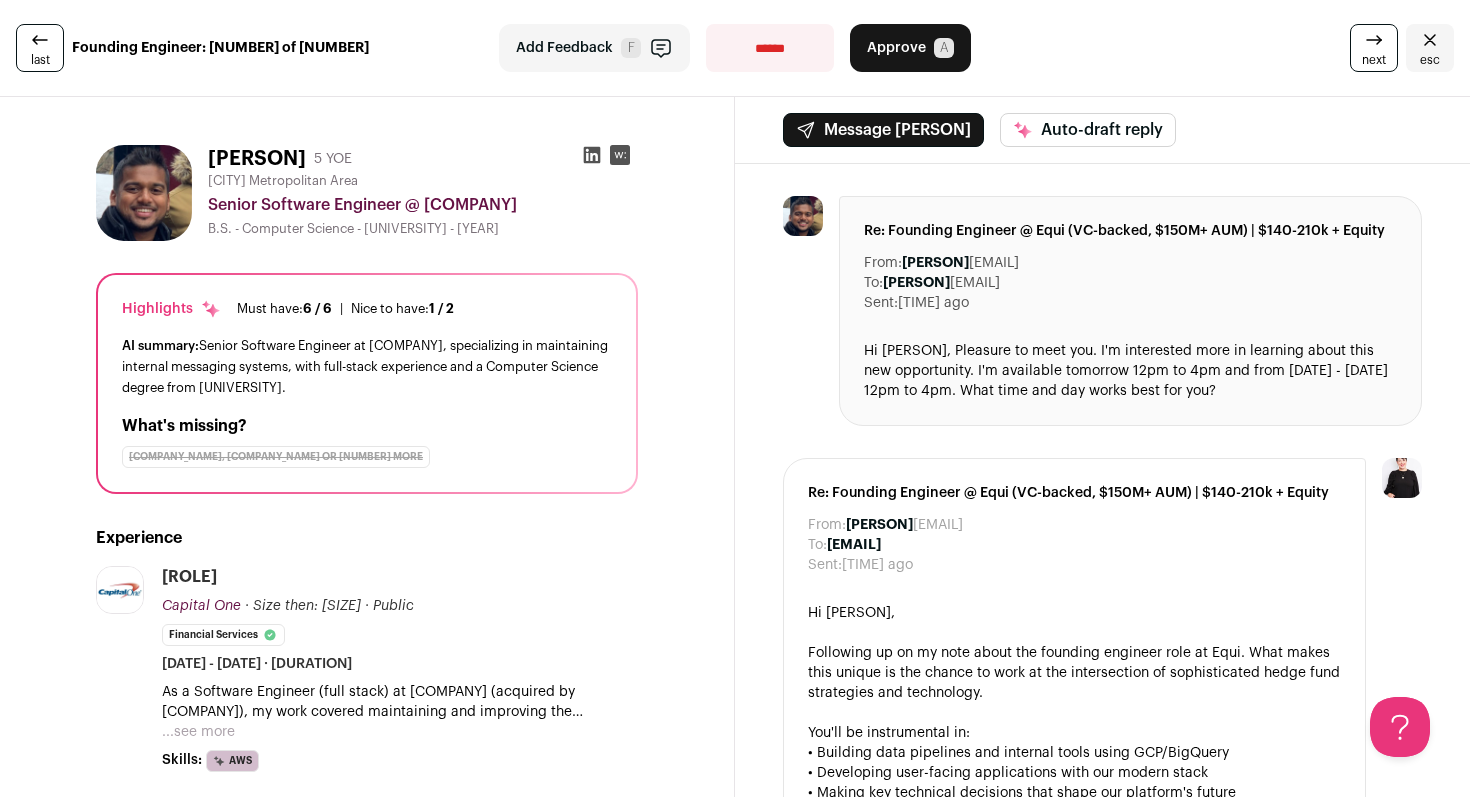 click on "Approve
A" at bounding box center (910, 48) 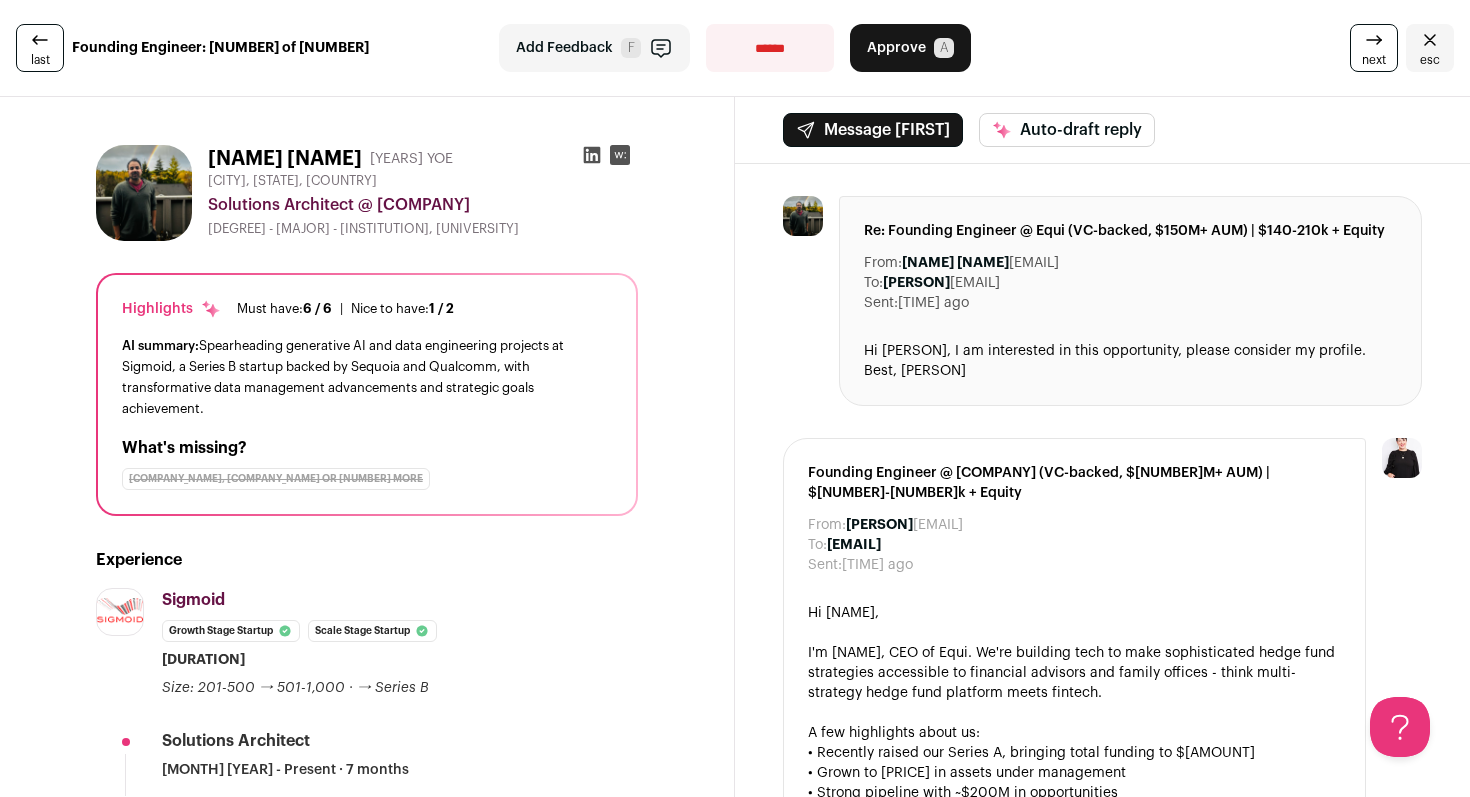 scroll, scrollTop: 0, scrollLeft: 0, axis: both 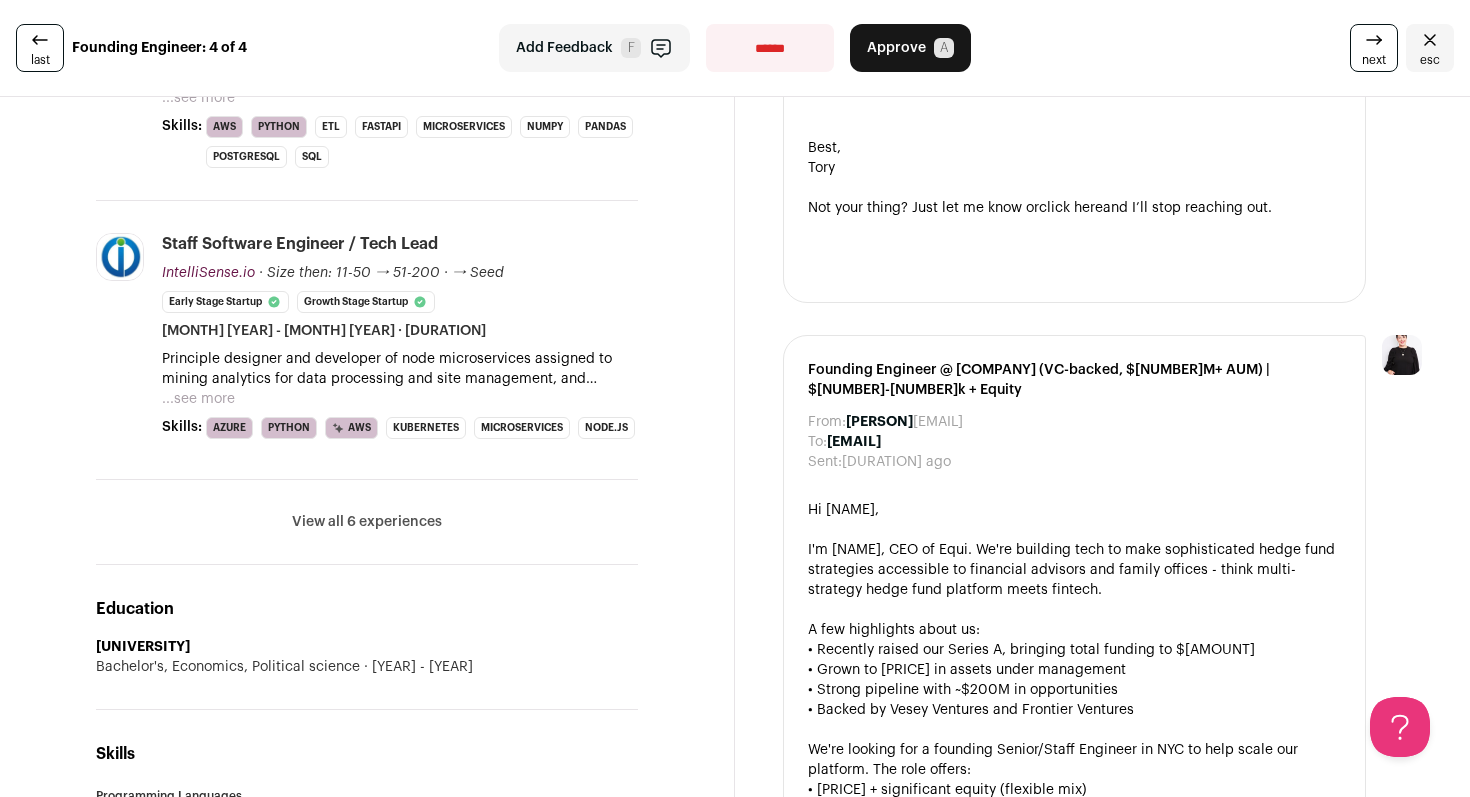 click on "View all 6 experiences" at bounding box center (367, 522) 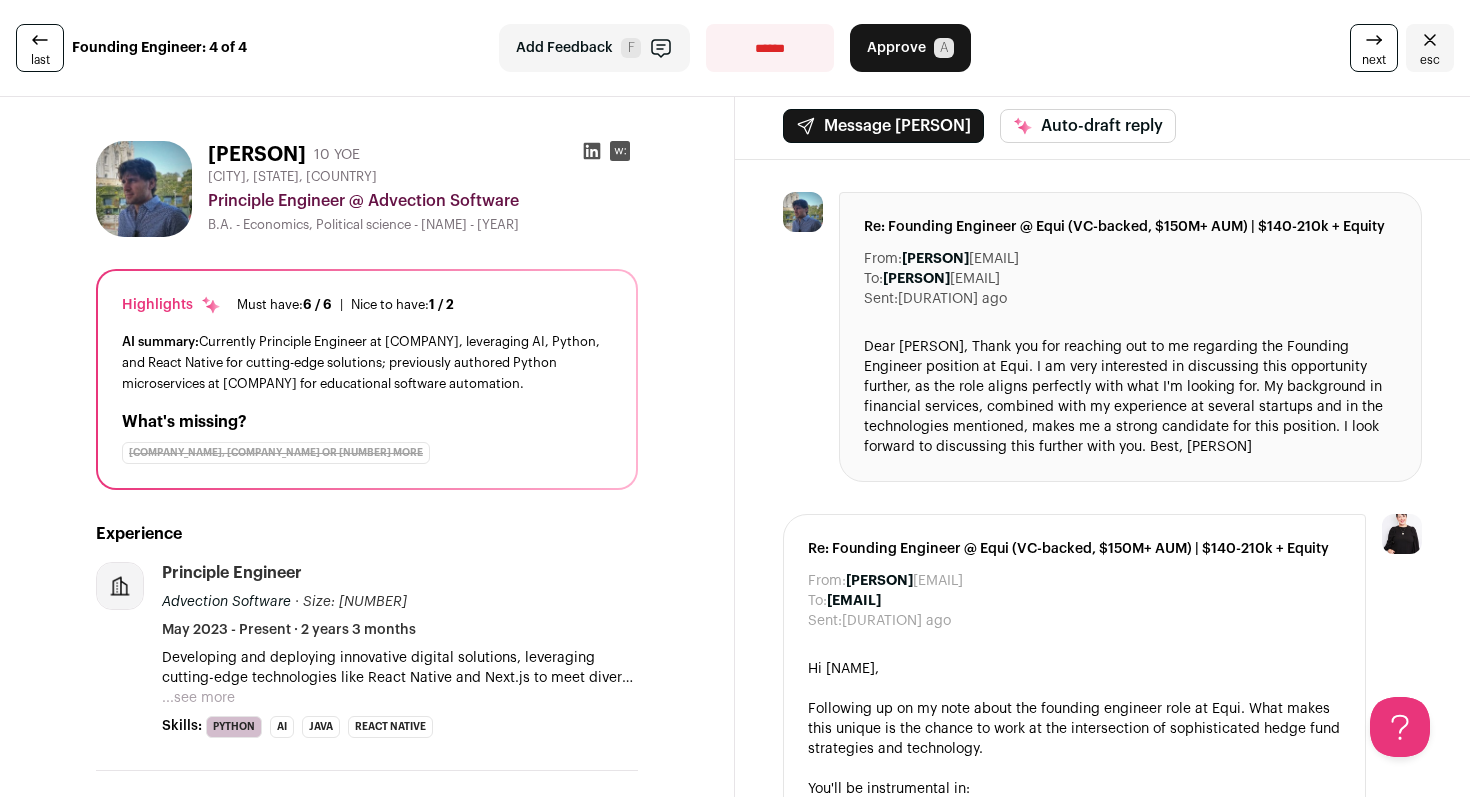 scroll, scrollTop: 0, scrollLeft: 0, axis: both 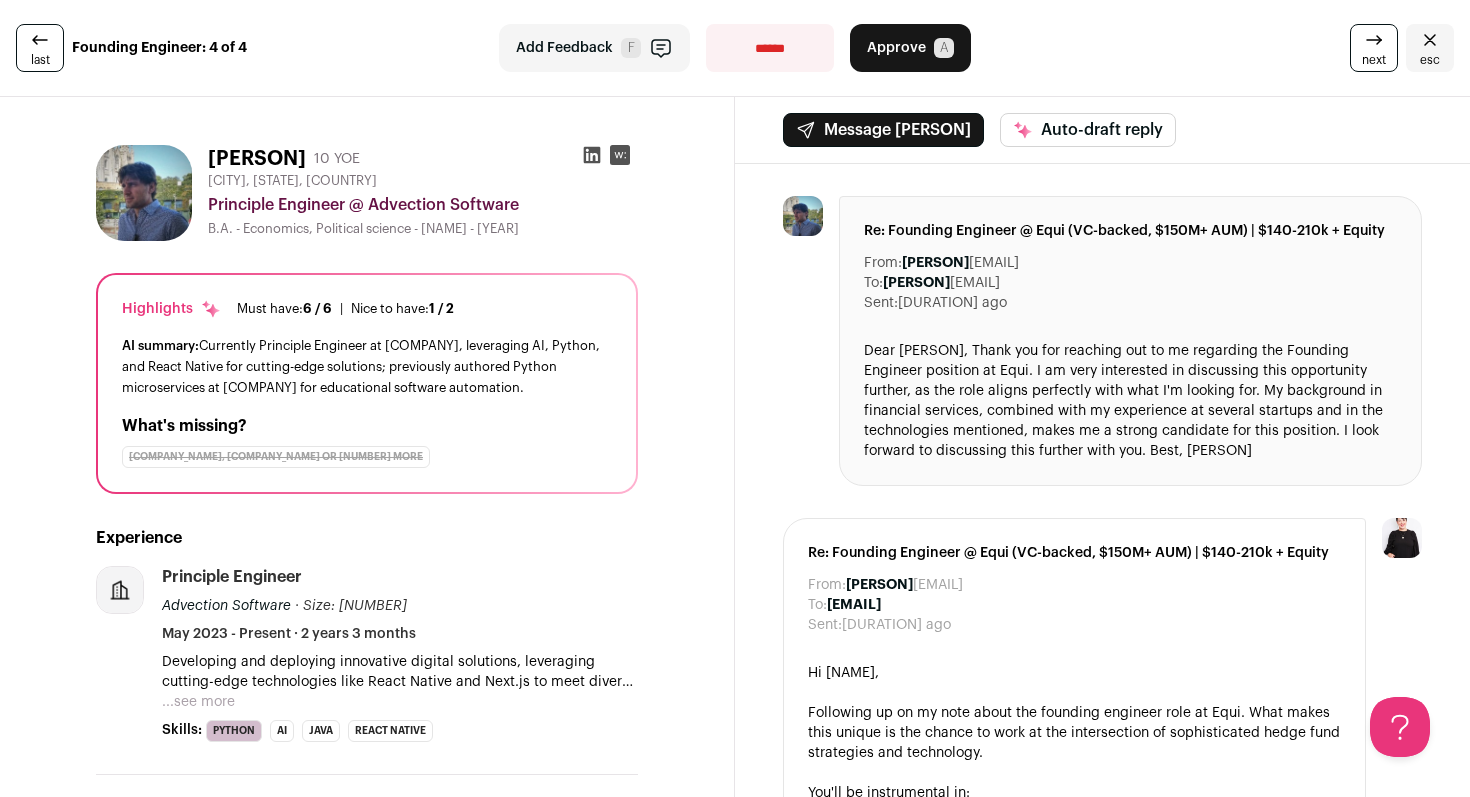 click on "Approve" at bounding box center [896, 48] 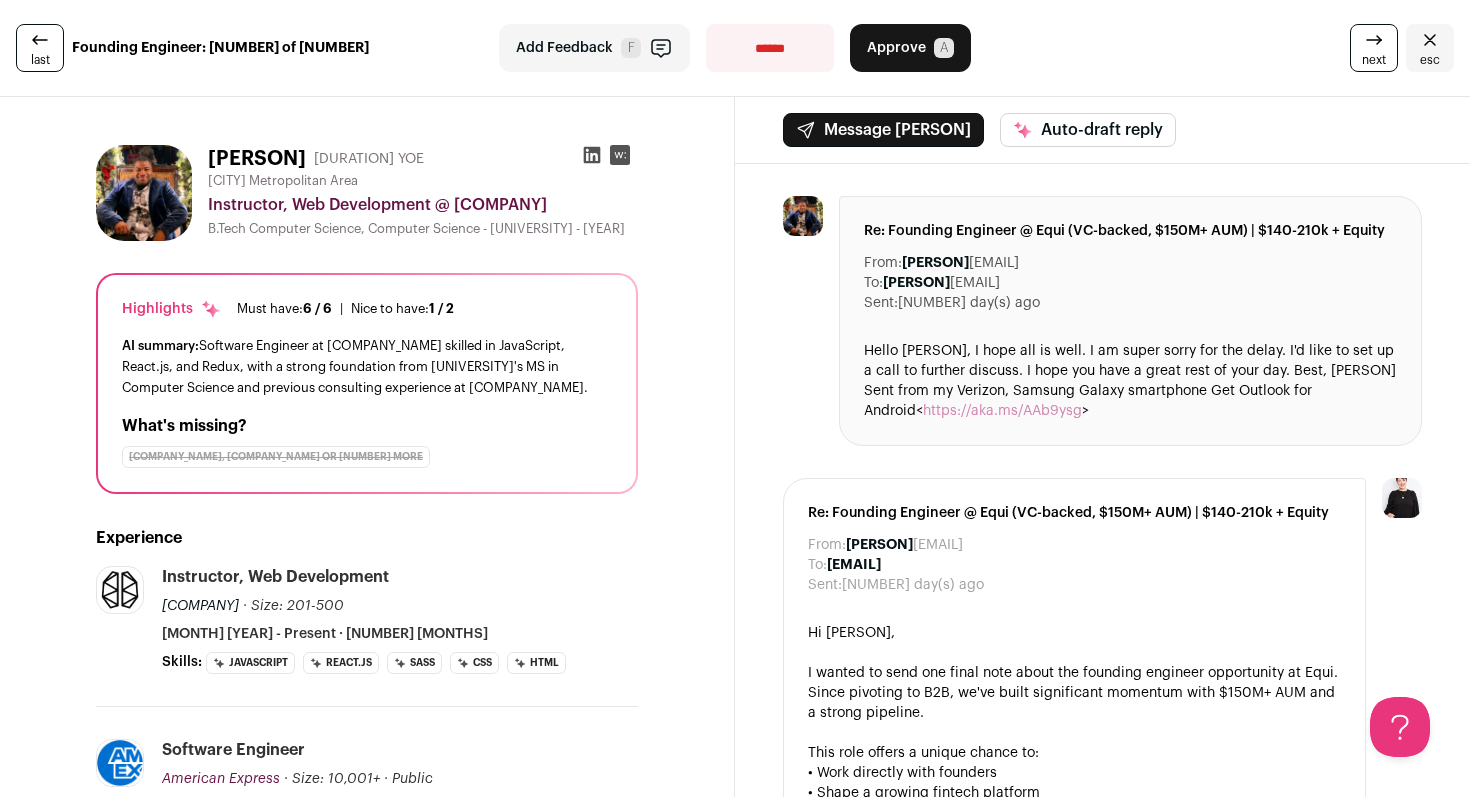 scroll, scrollTop: 0, scrollLeft: 0, axis: both 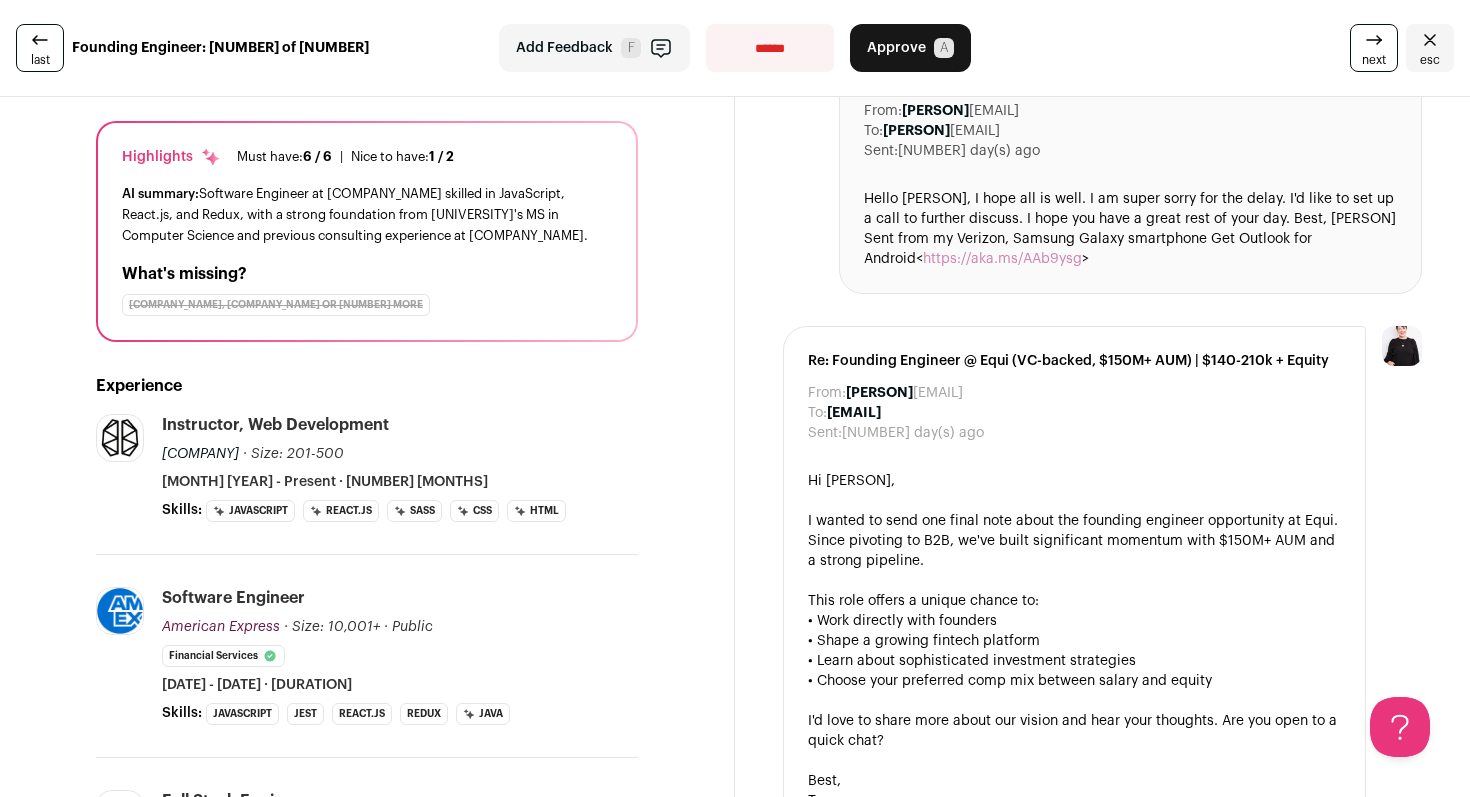 click on "Approve" at bounding box center (896, 48) 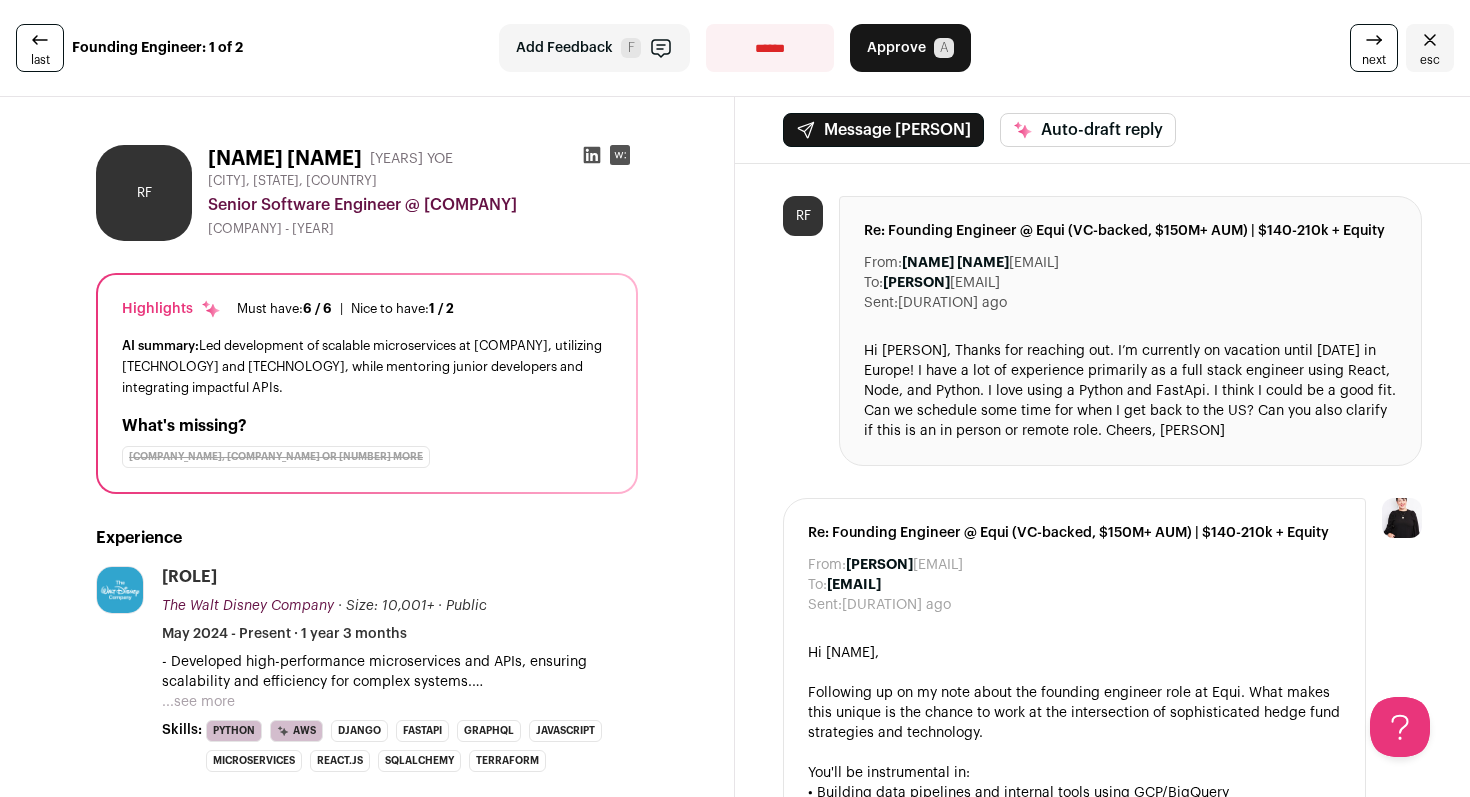 scroll, scrollTop: 0, scrollLeft: 0, axis: both 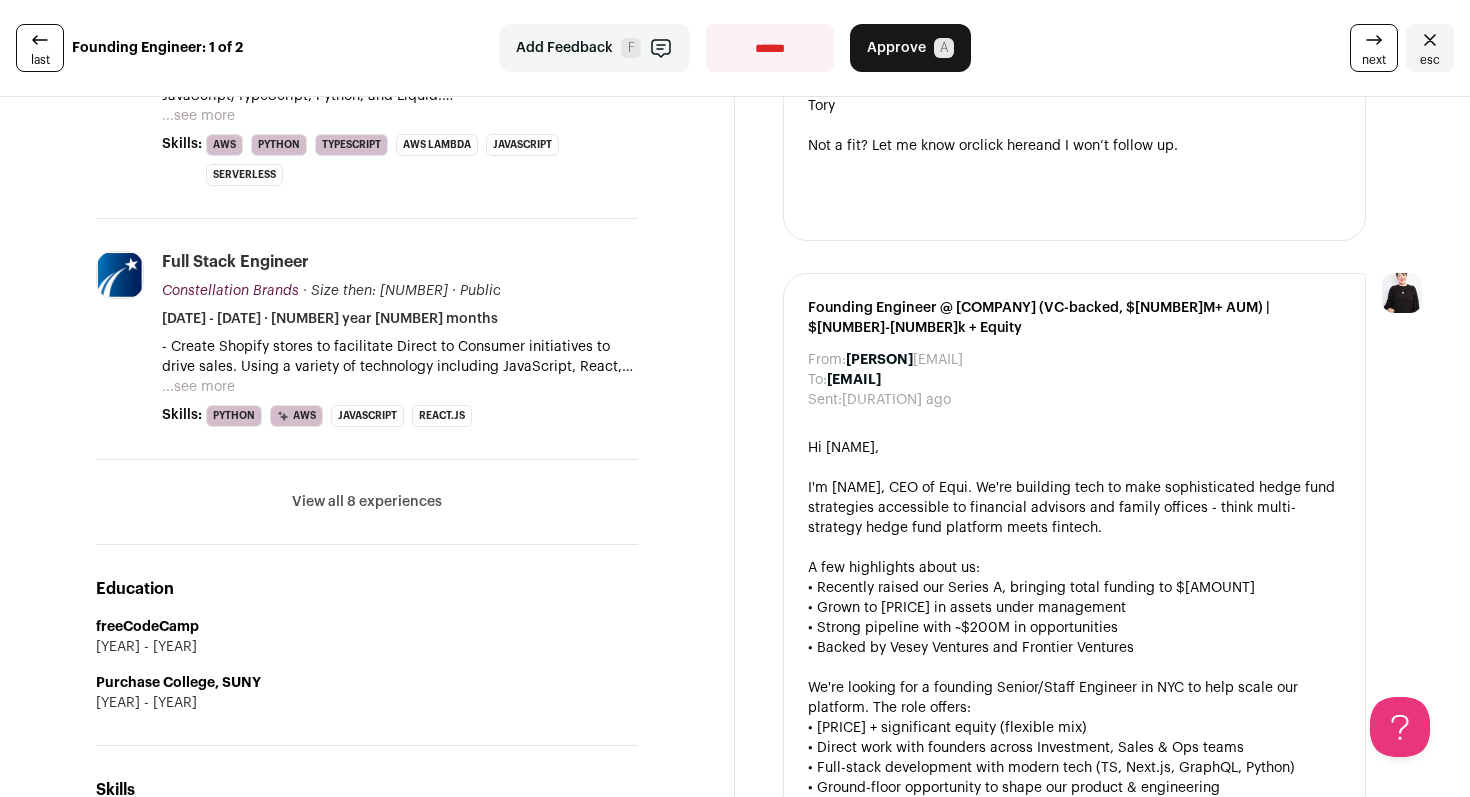 click on "View all 8 experiences" at bounding box center (367, 502) 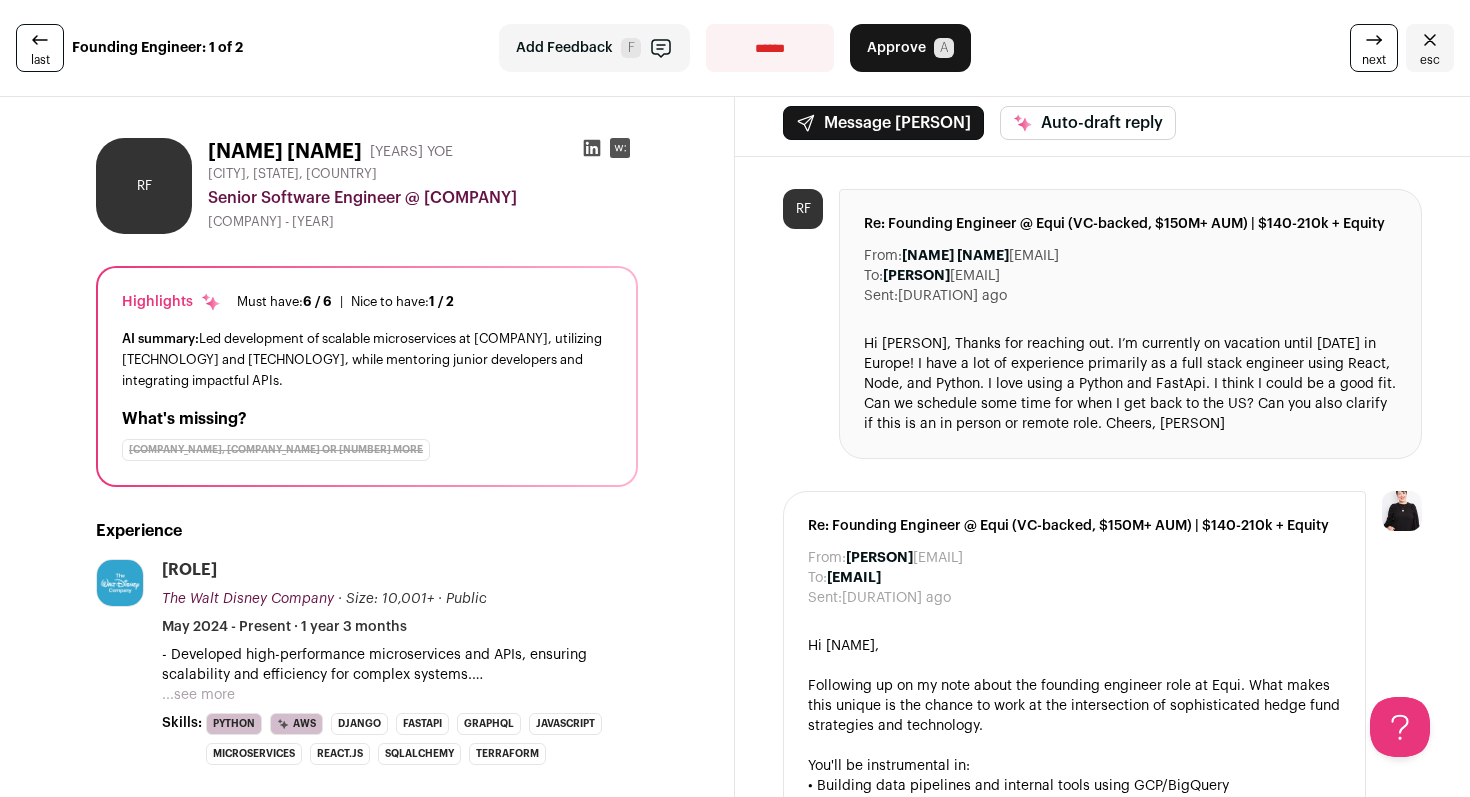 scroll, scrollTop: 11, scrollLeft: 0, axis: vertical 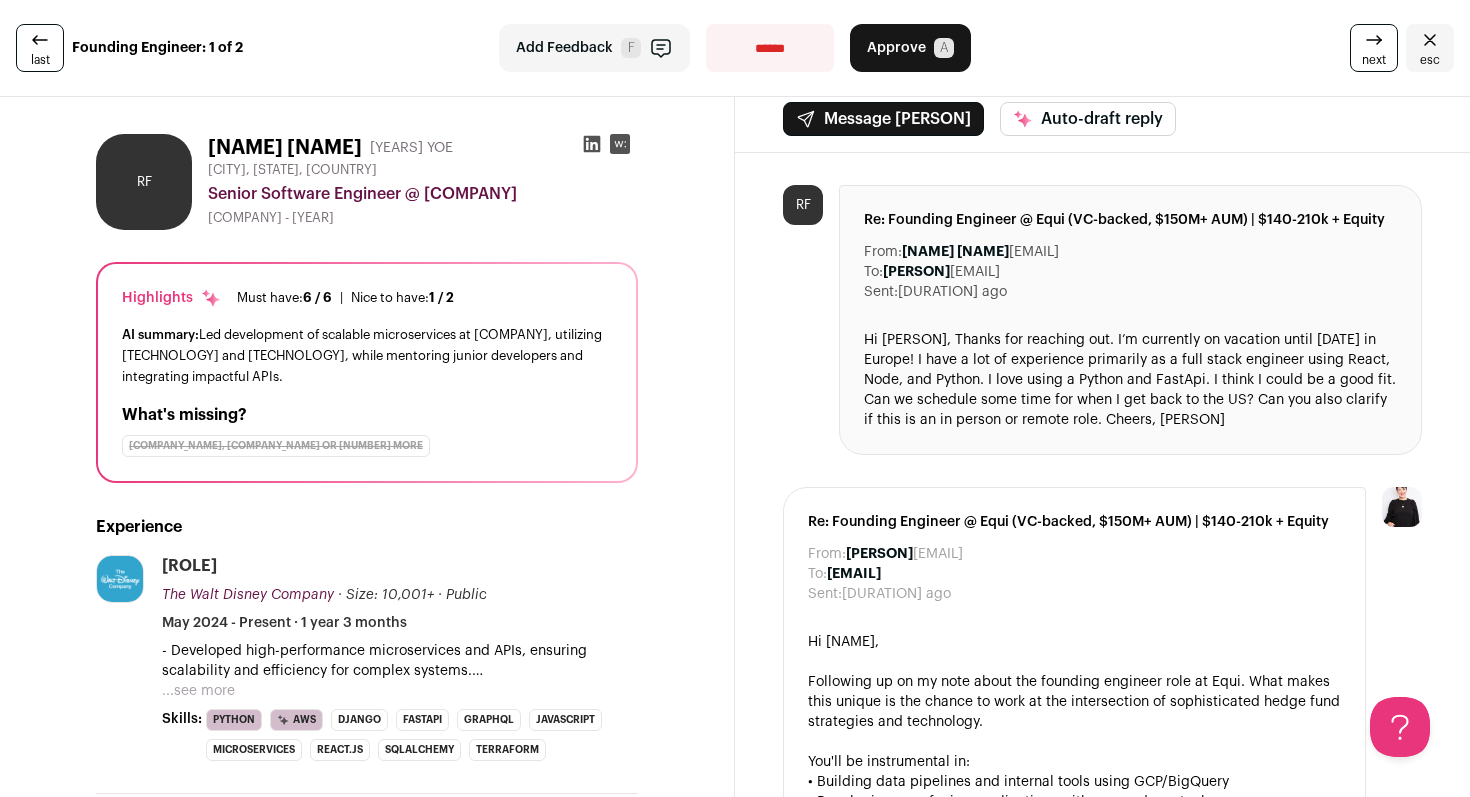 click on "Message [PERSON]" at bounding box center [883, 119] 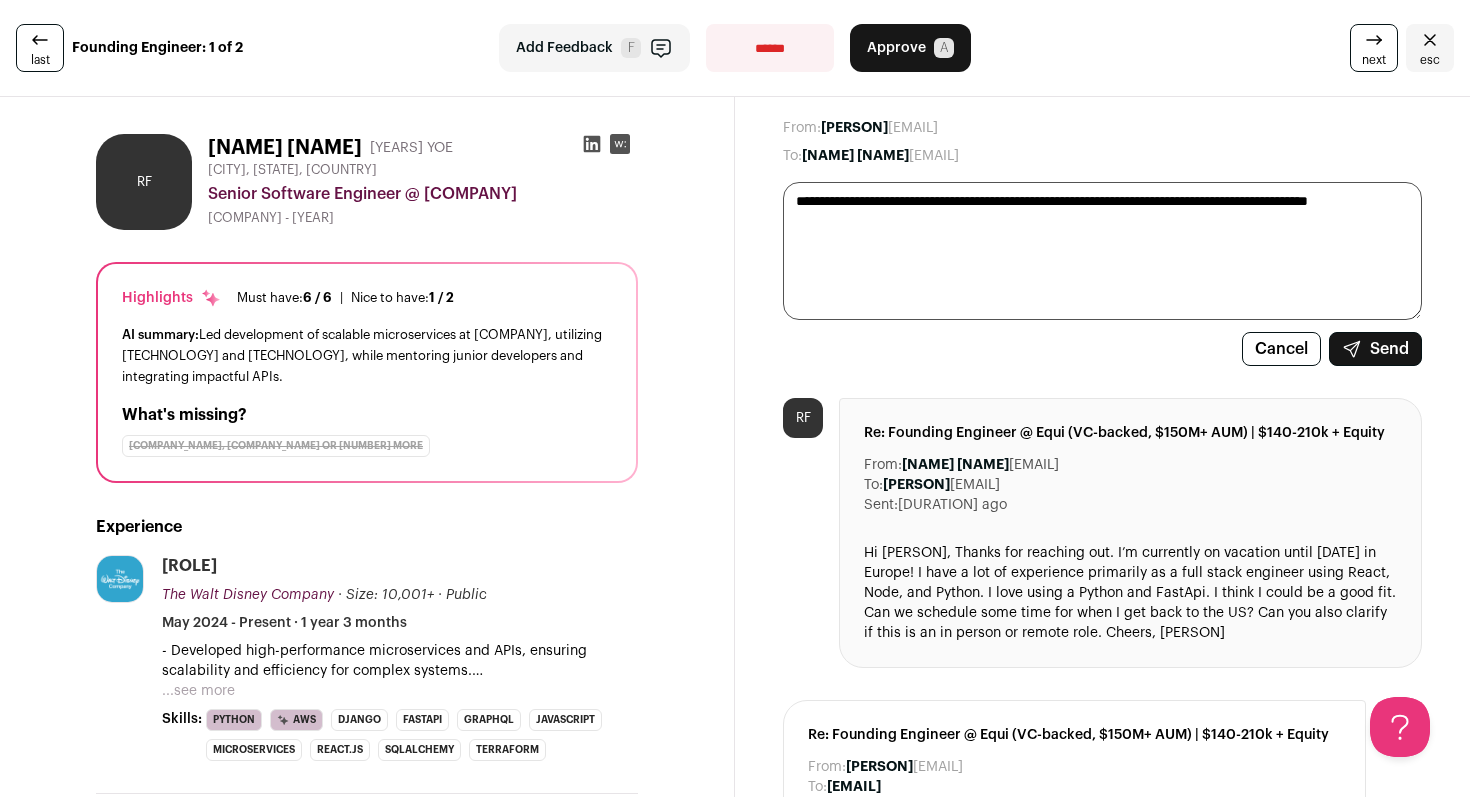 type on "**********" 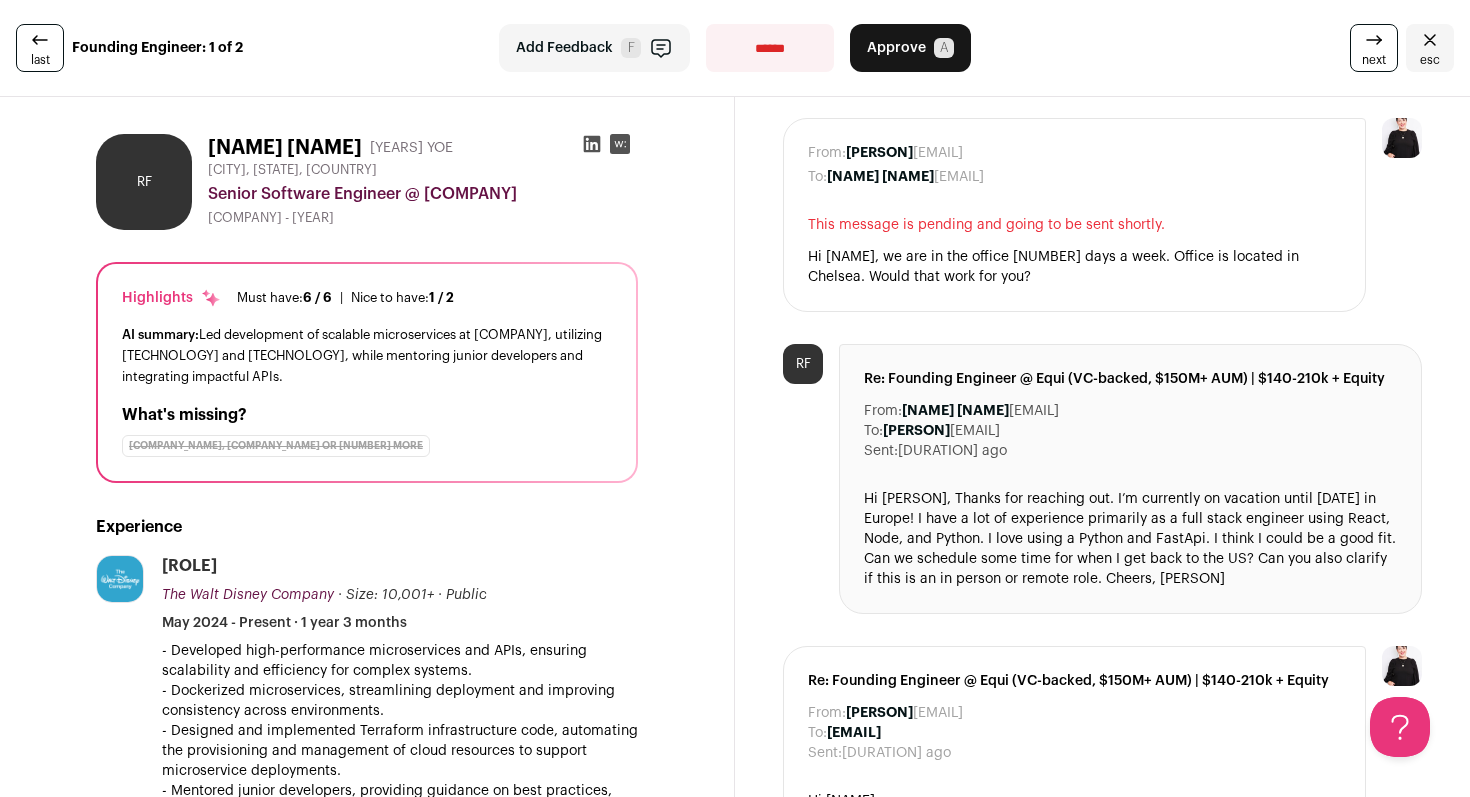 scroll, scrollTop: 0, scrollLeft: 0, axis: both 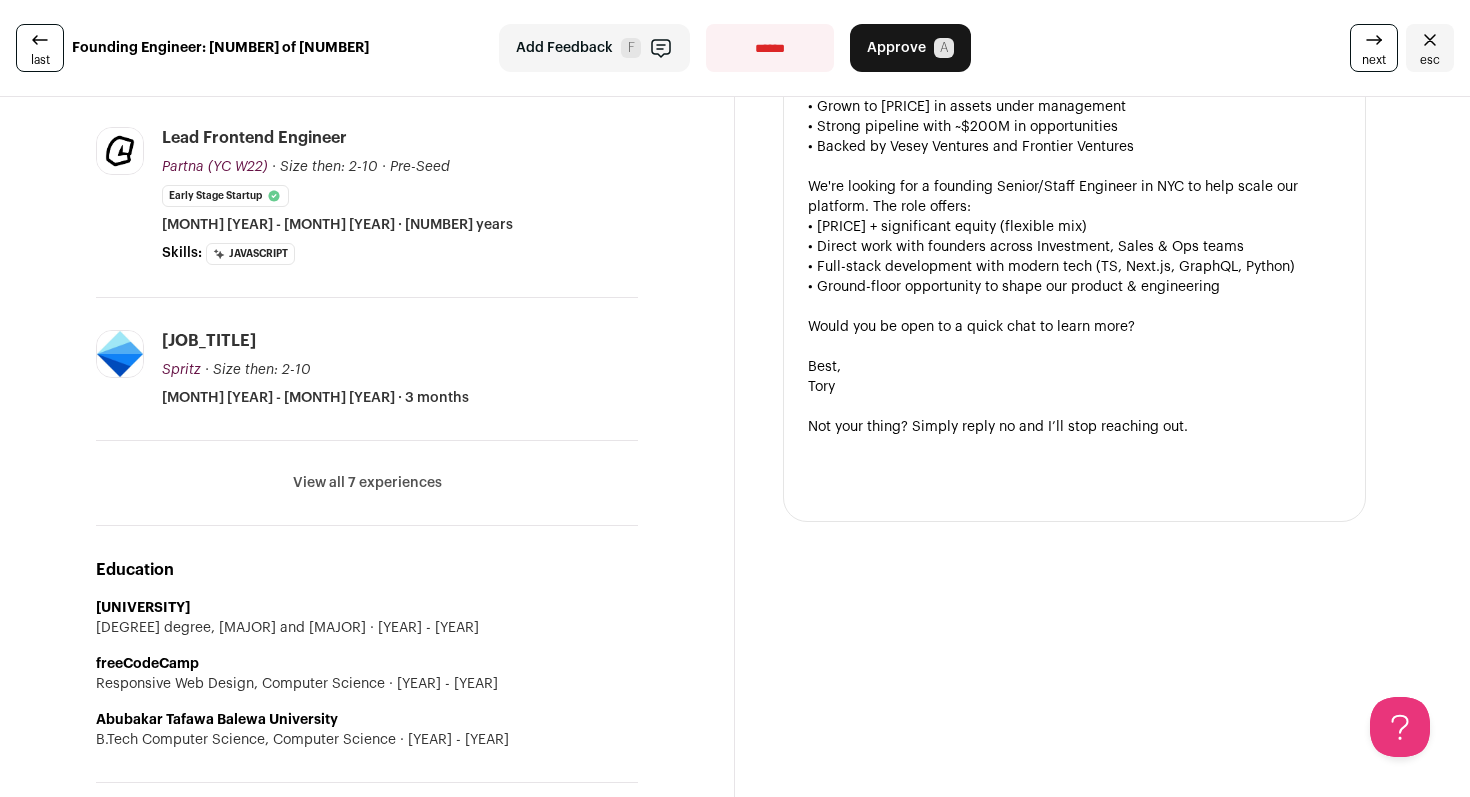 click on "View all 7 experiences" at bounding box center [367, 483] 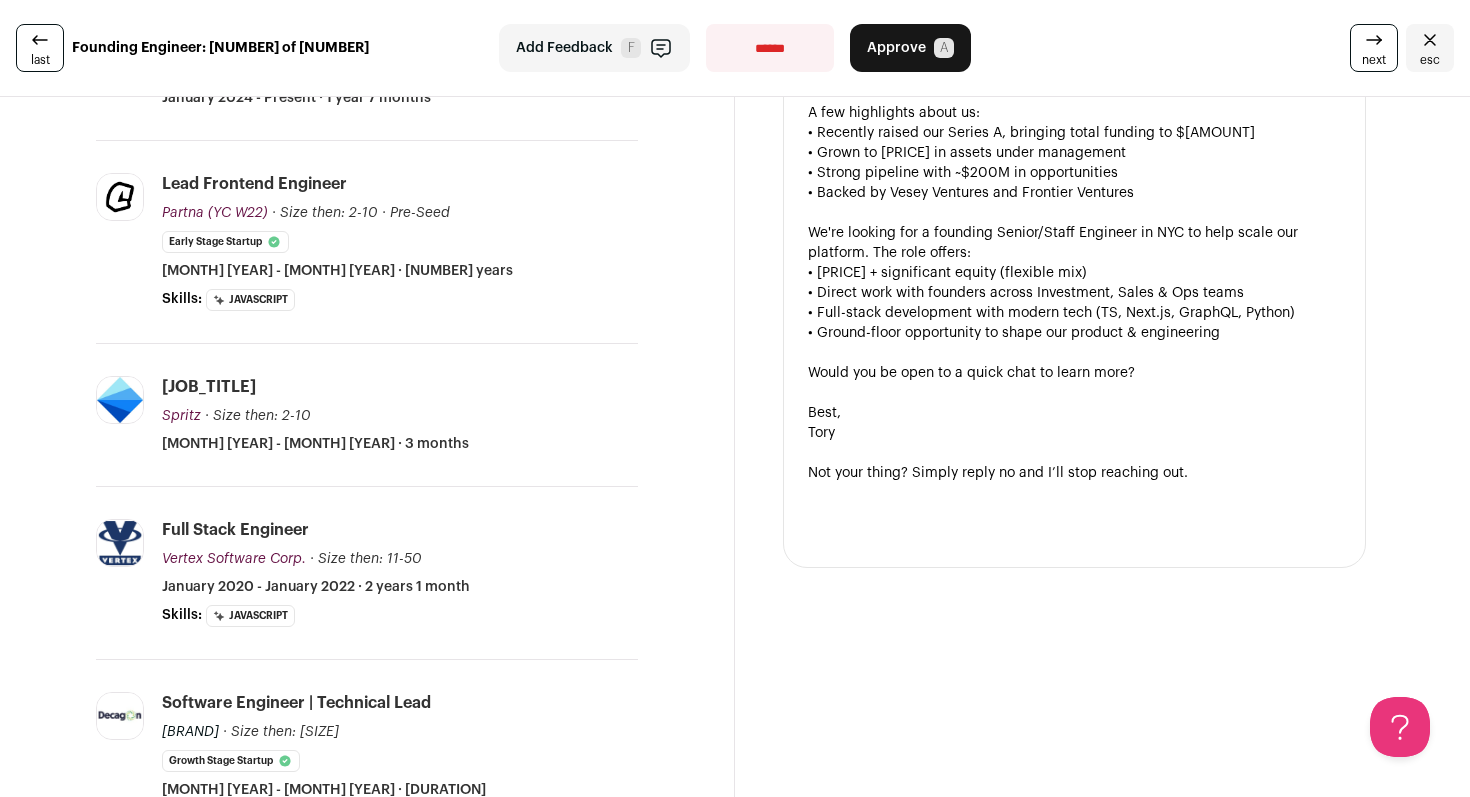 scroll, scrollTop: 605, scrollLeft: 0, axis: vertical 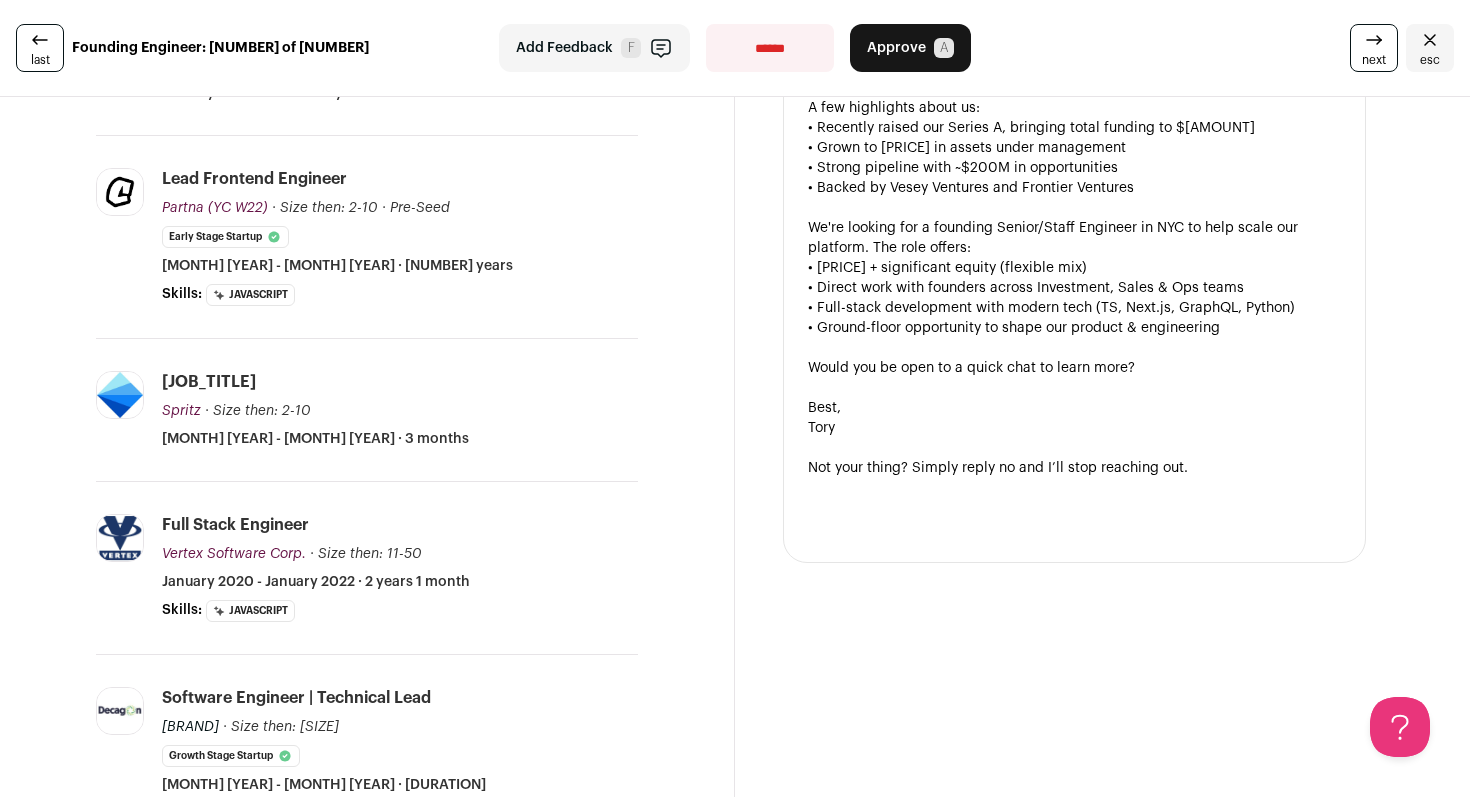 click at bounding box center [120, 711] 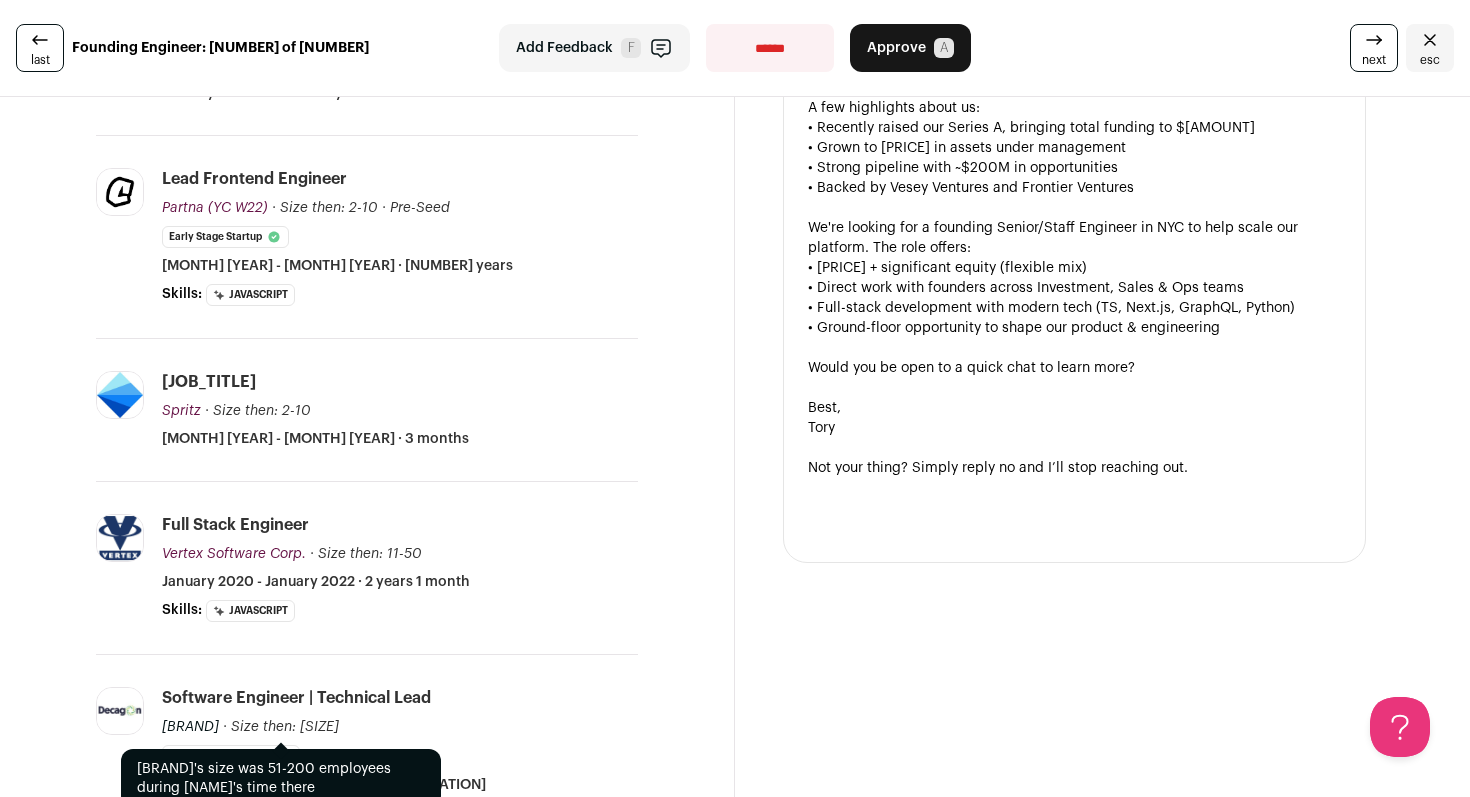 scroll, scrollTop: 777, scrollLeft: 0, axis: vertical 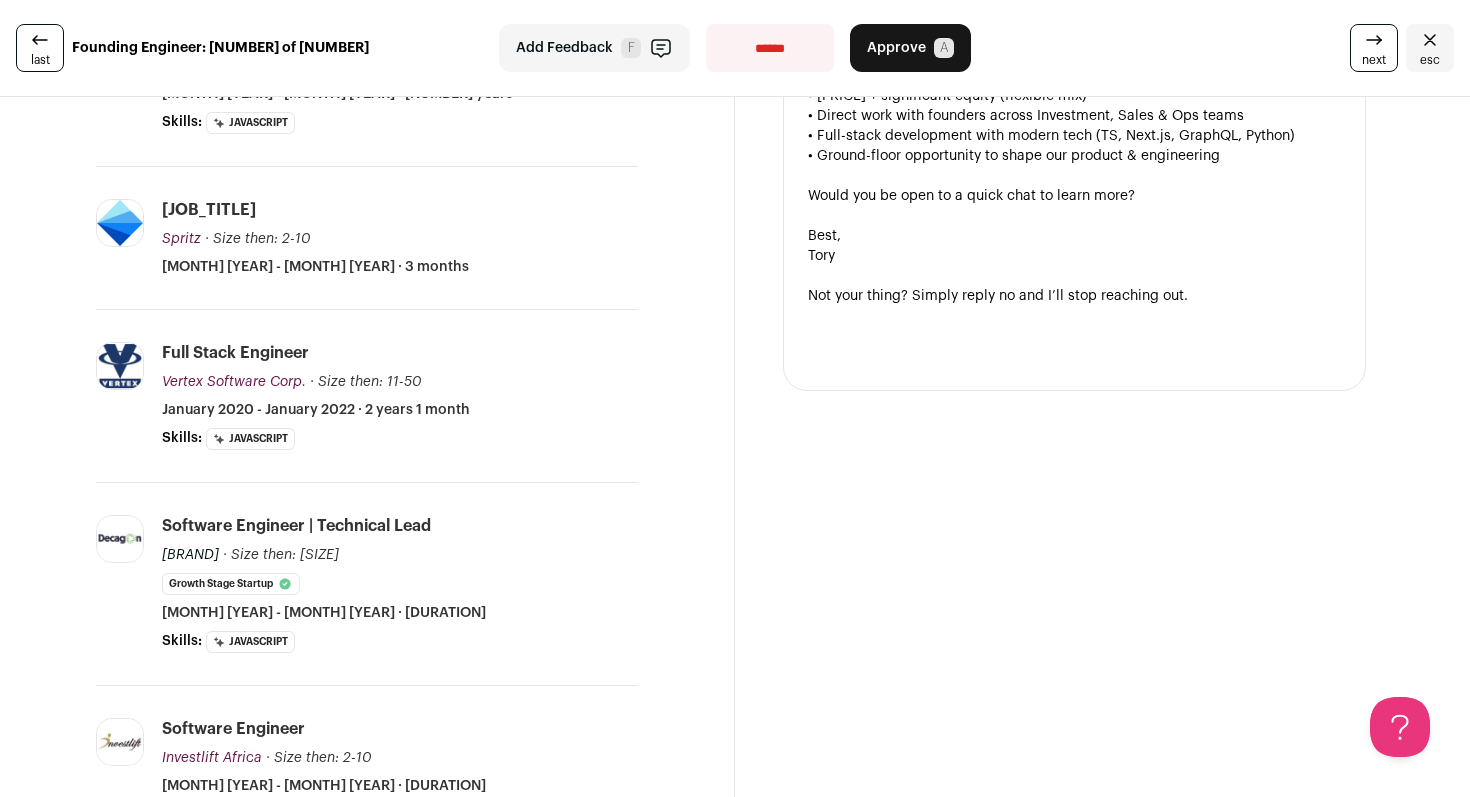 click at bounding box center [120, 539] 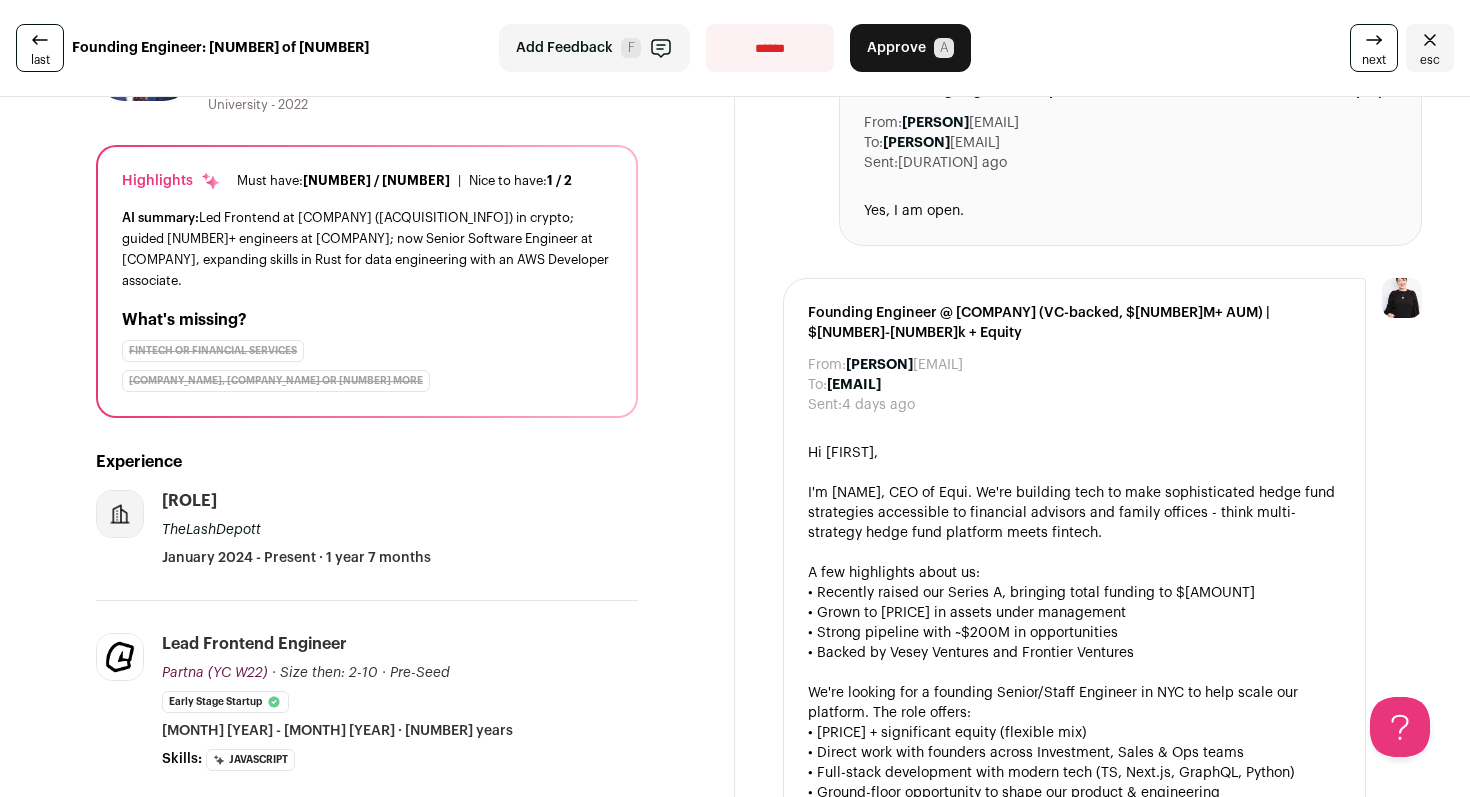 scroll, scrollTop: 368, scrollLeft: 0, axis: vertical 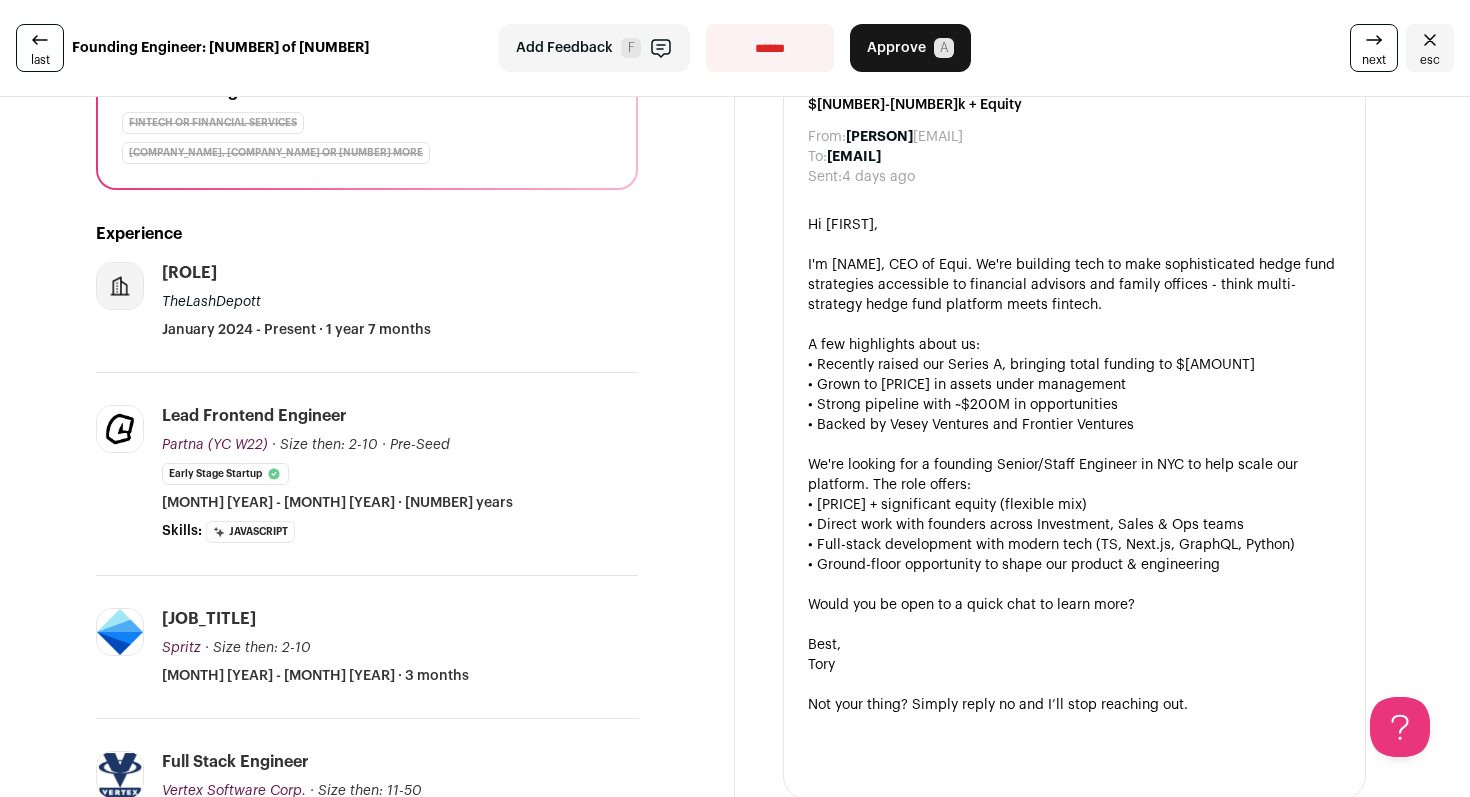 click on "Approve
A" at bounding box center [910, 48] 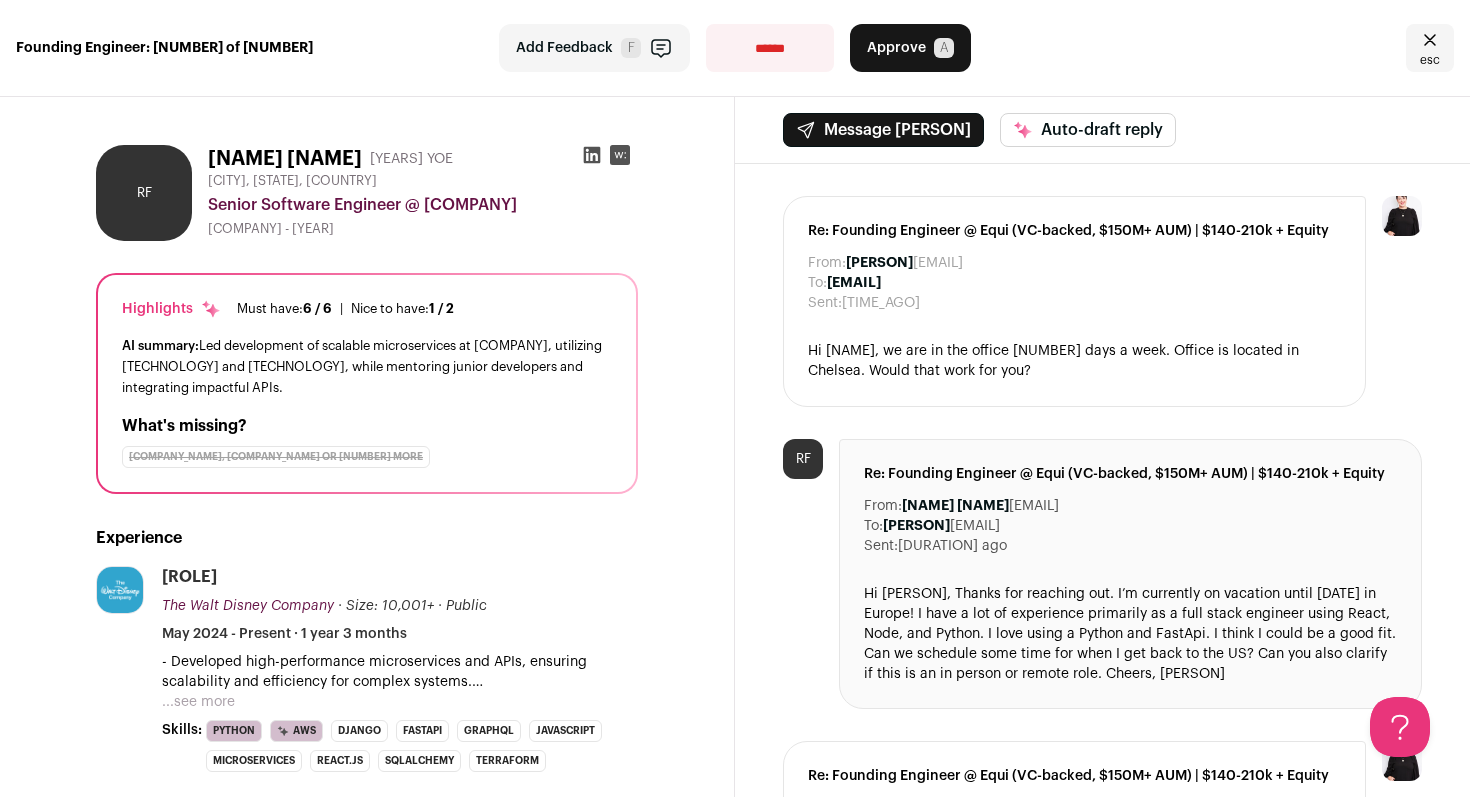 scroll, scrollTop: 0, scrollLeft: 0, axis: both 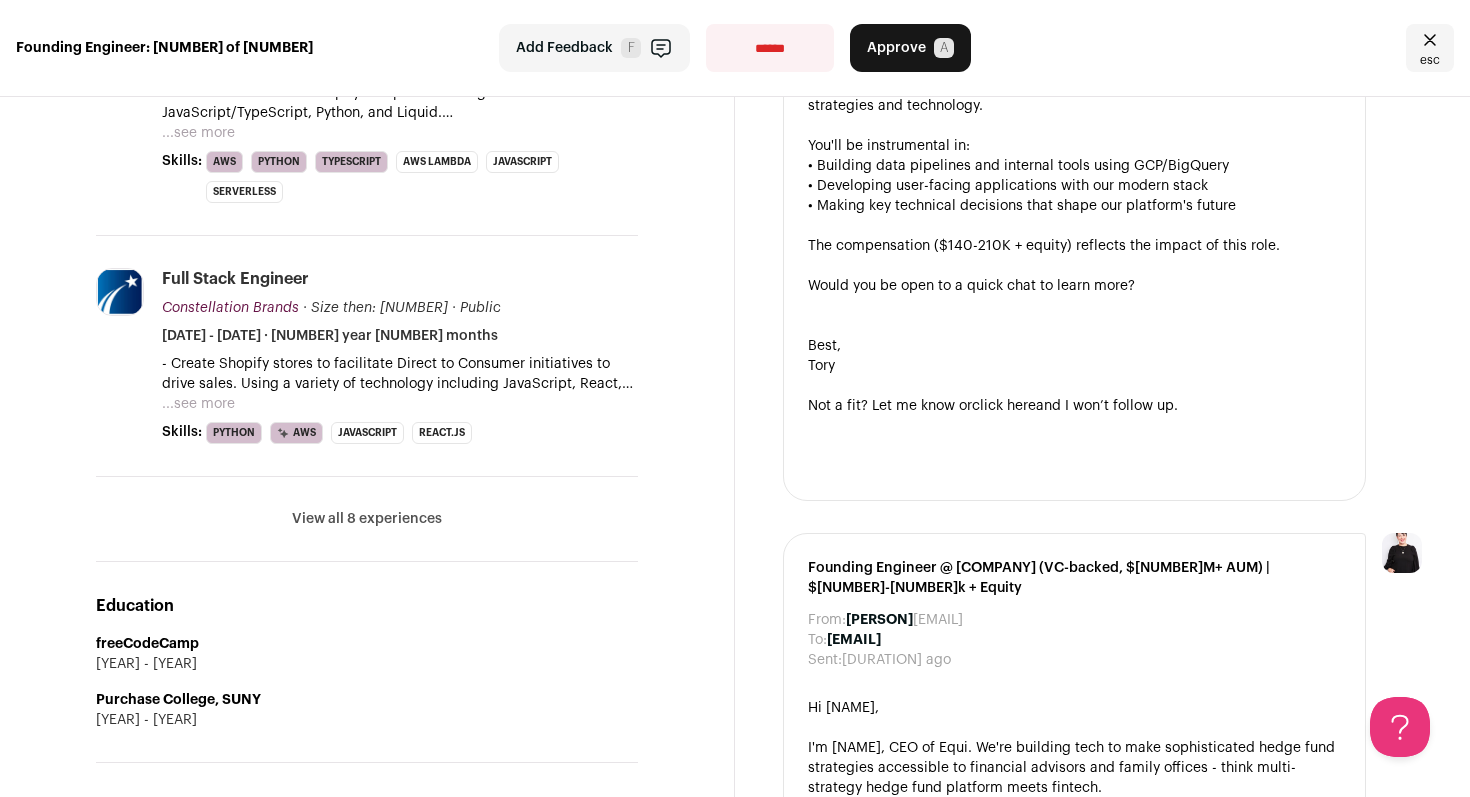 click on "View all 8 experiences" at bounding box center [367, 519] 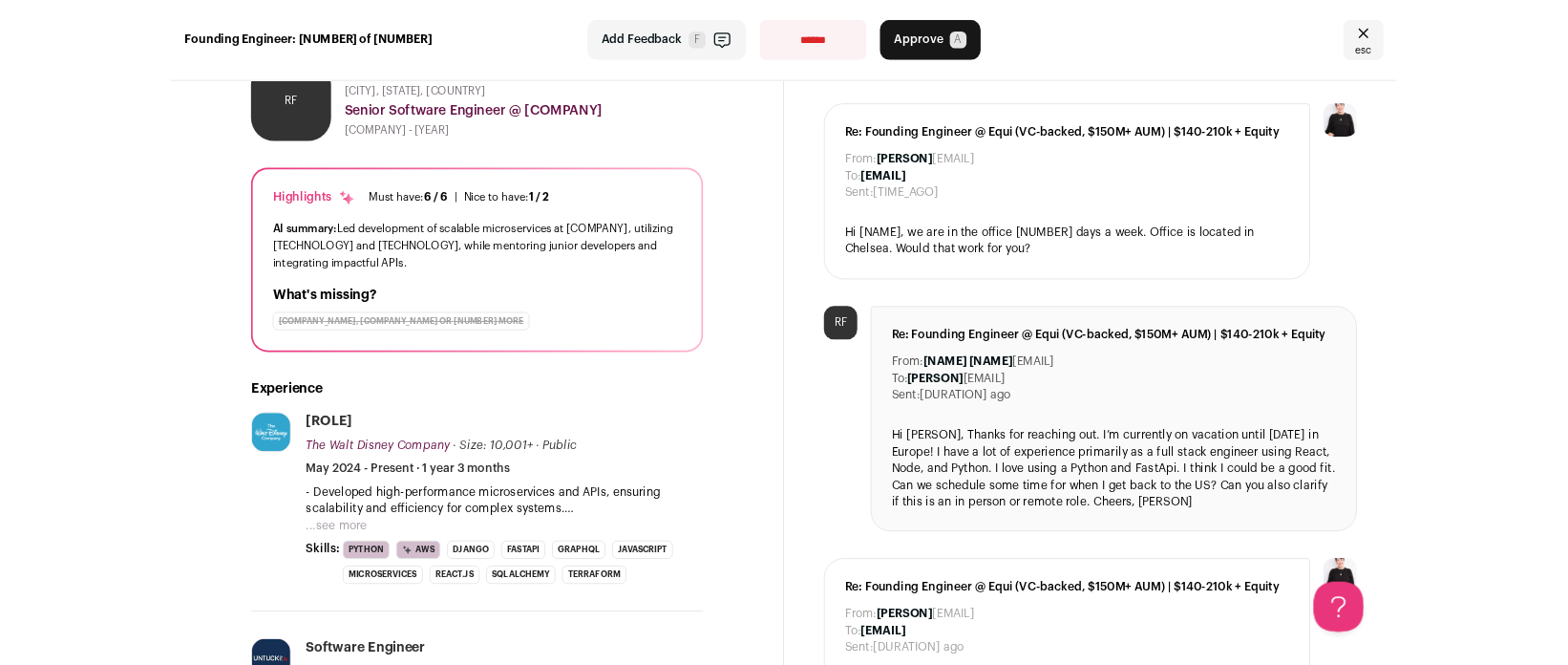scroll, scrollTop: 0, scrollLeft: 0, axis: both 